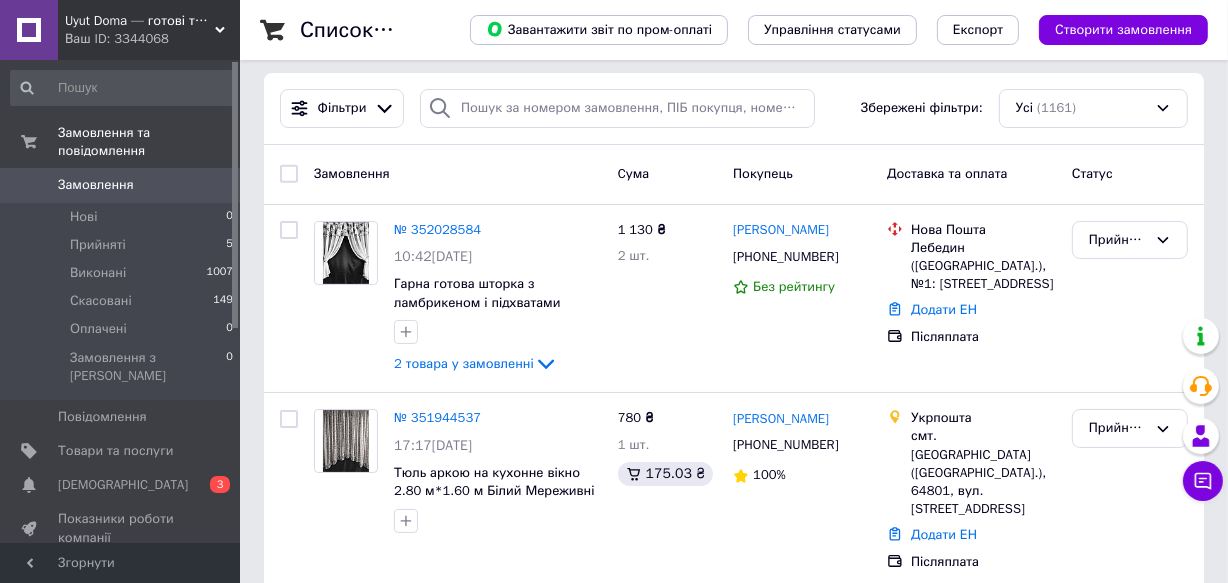 scroll, scrollTop: 90, scrollLeft: 0, axis: vertical 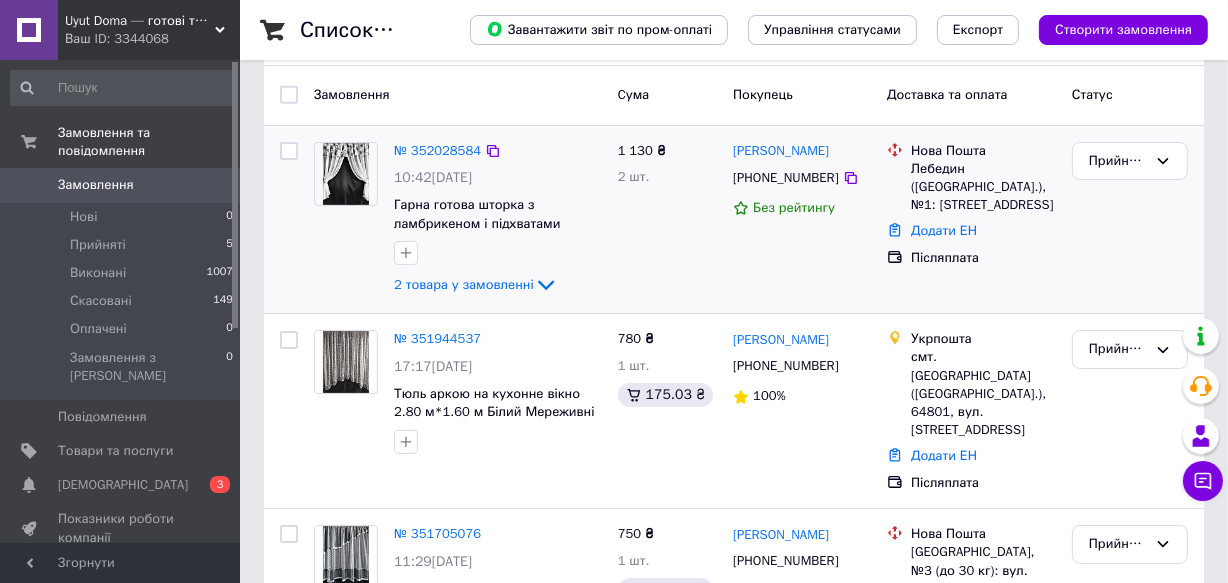 click at bounding box center [346, 174] 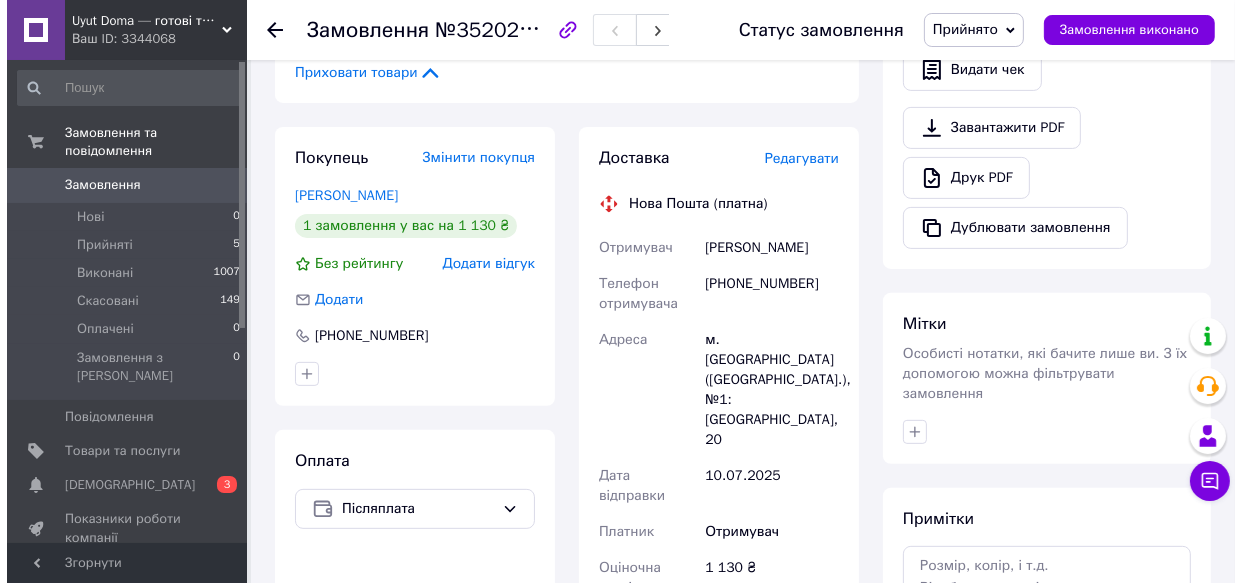 scroll, scrollTop: 545, scrollLeft: 0, axis: vertical 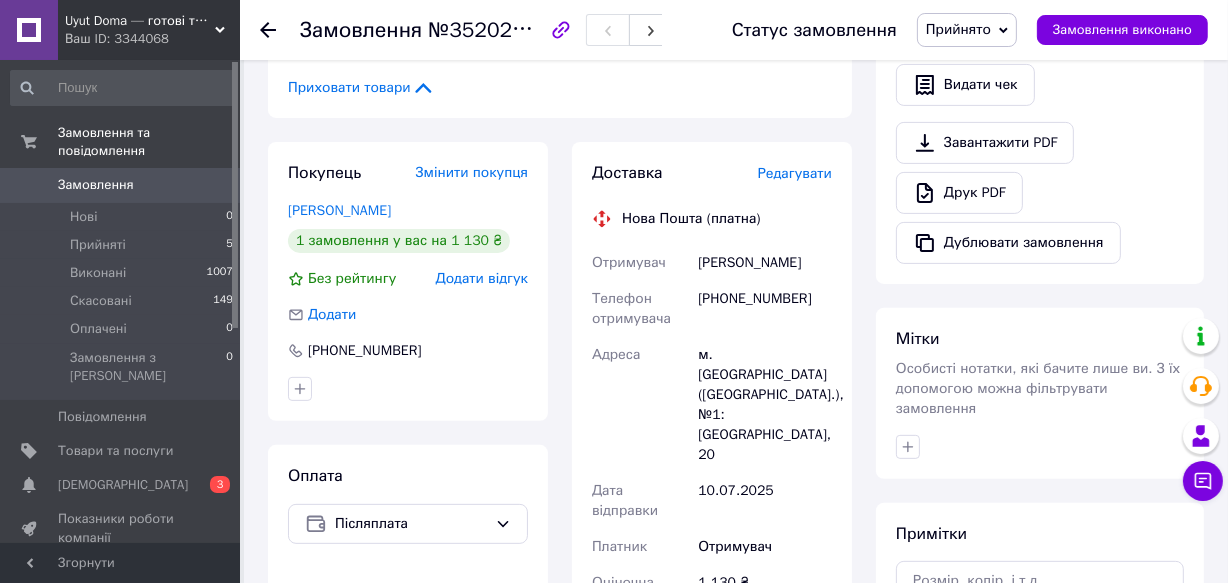 click on "Редагувати" at bounding box center (795, 173) 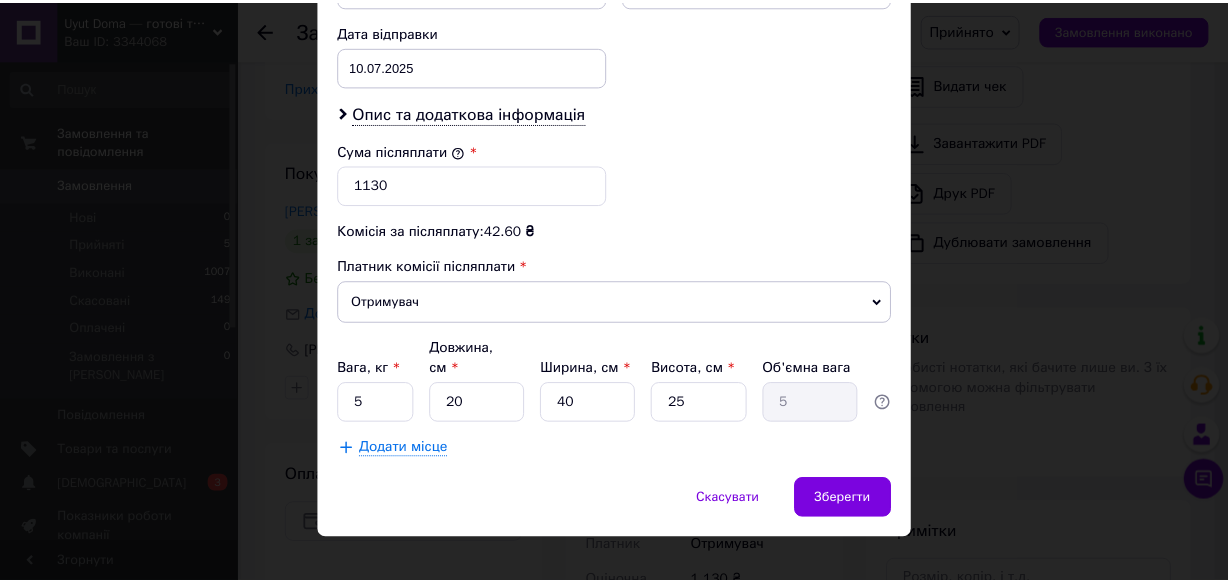 scroll, scrollTop: 960, scrollLeft: 0, axis: vertical 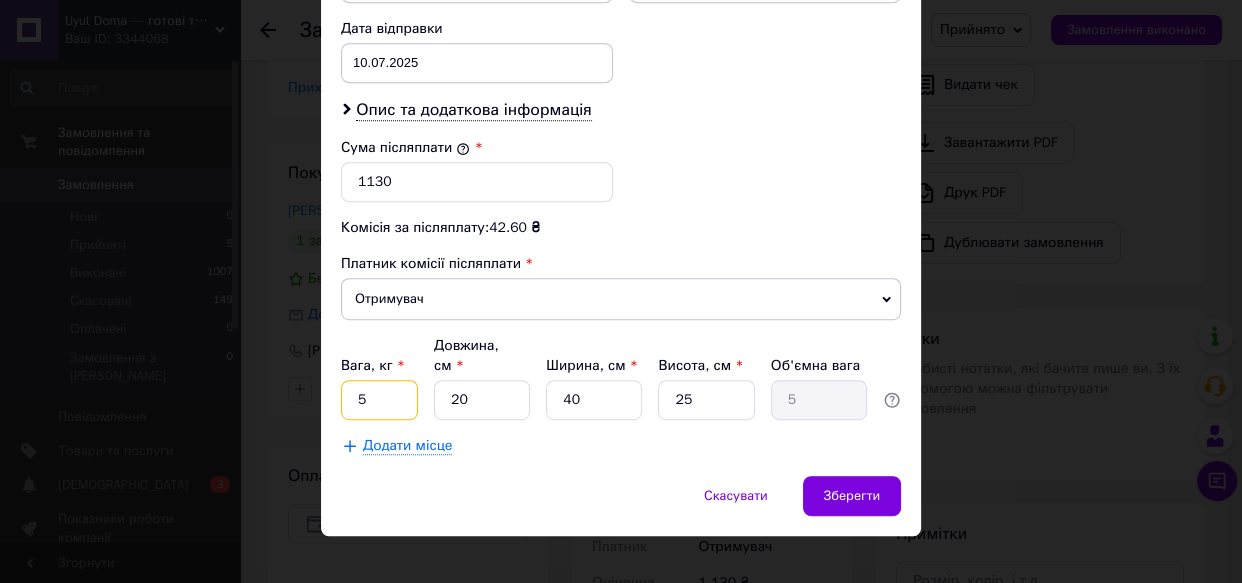 click on "5" at bounding box center [379, 400] 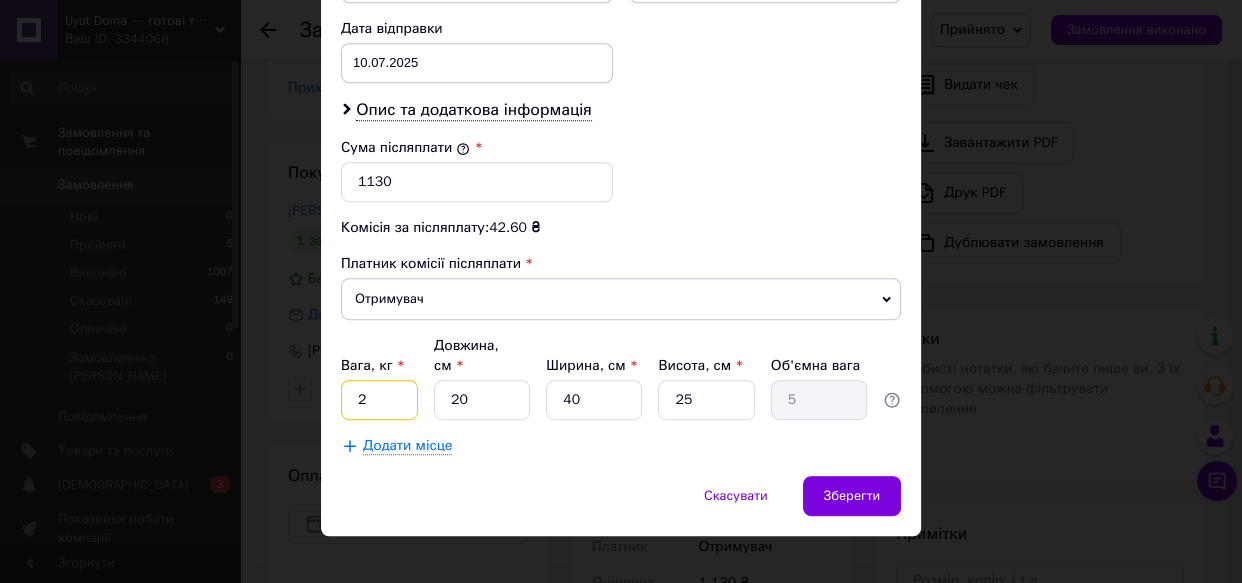 type on "2" 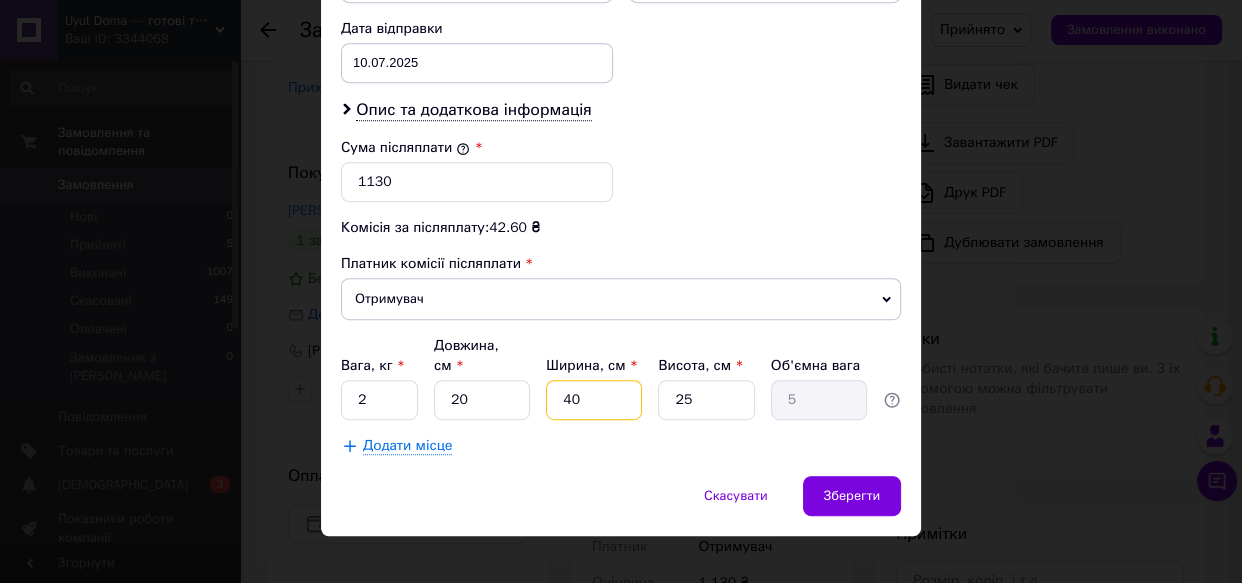 click on "40" at bounding box center (594, 400) 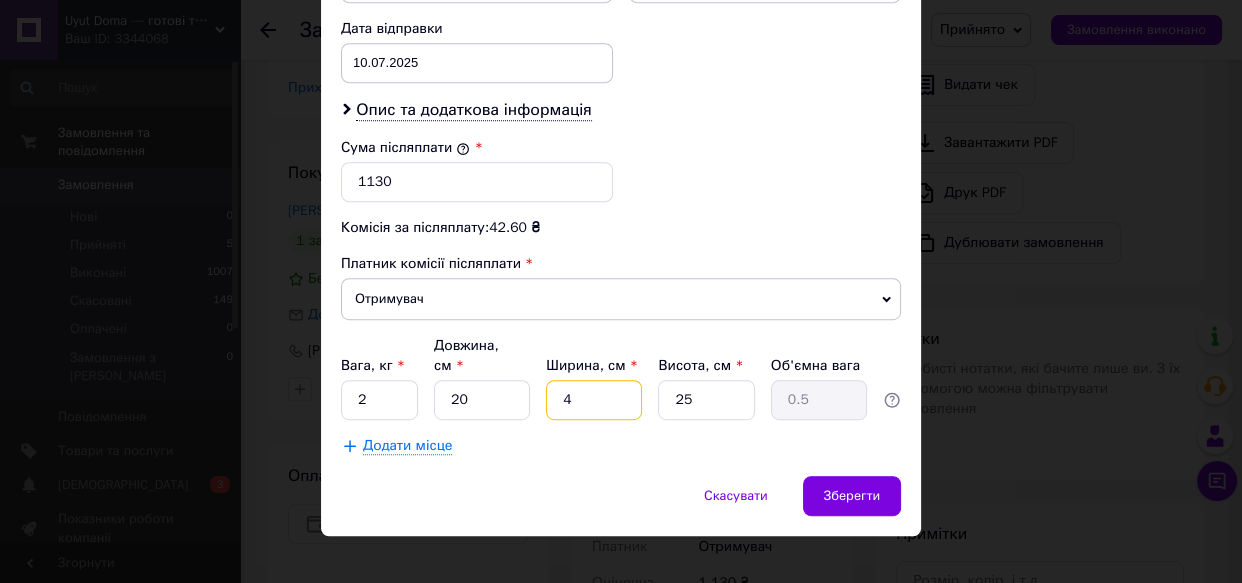 type 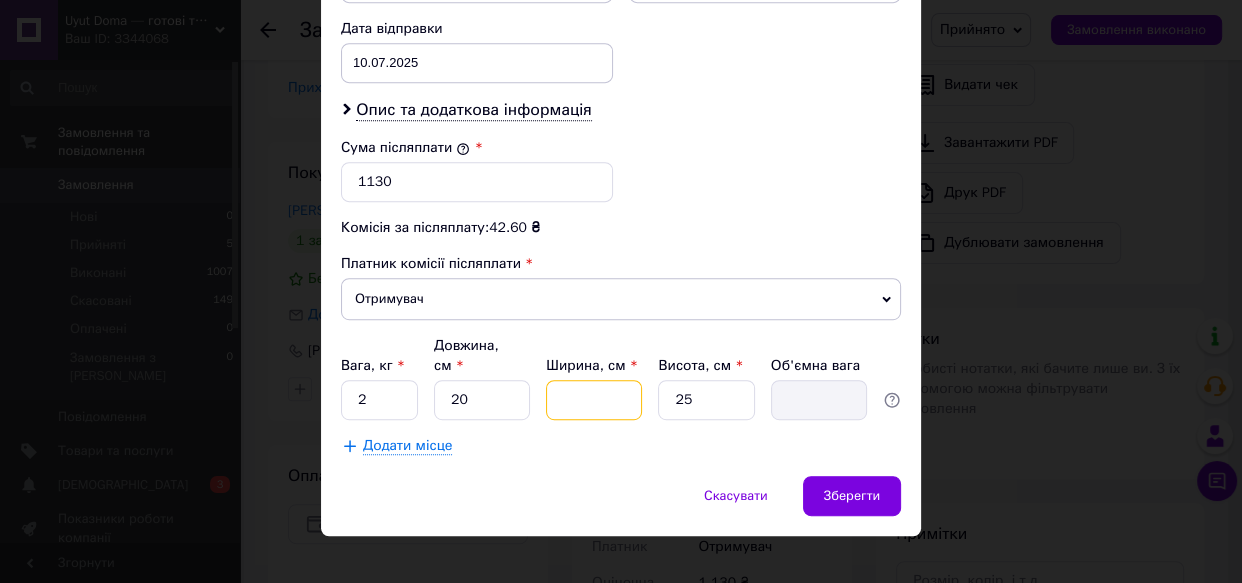 type on "3" 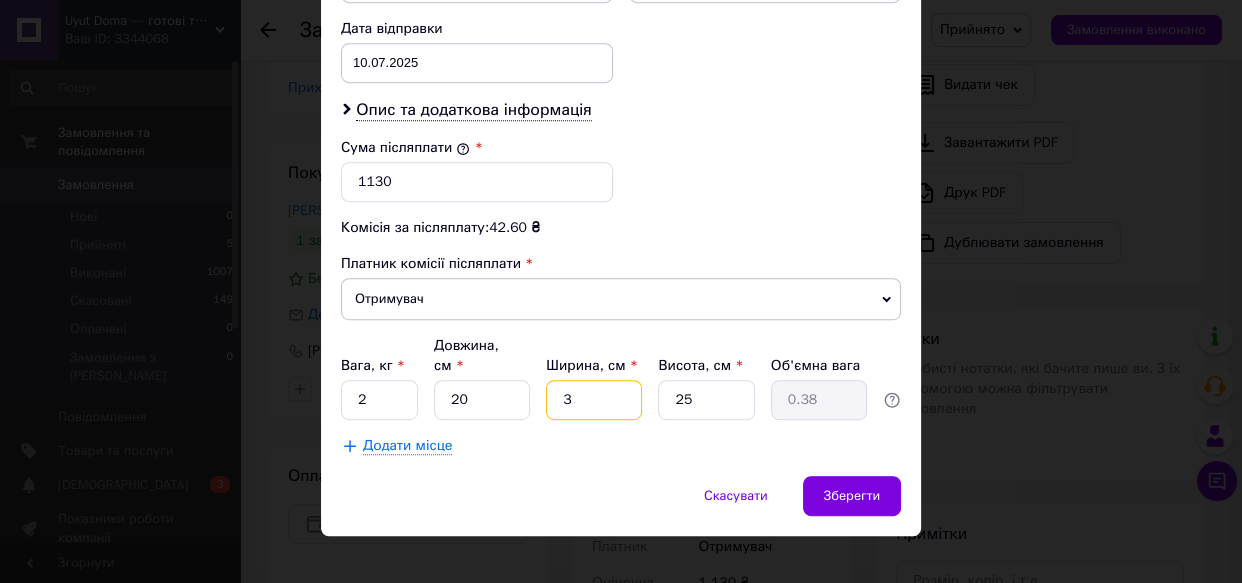 type on "30" 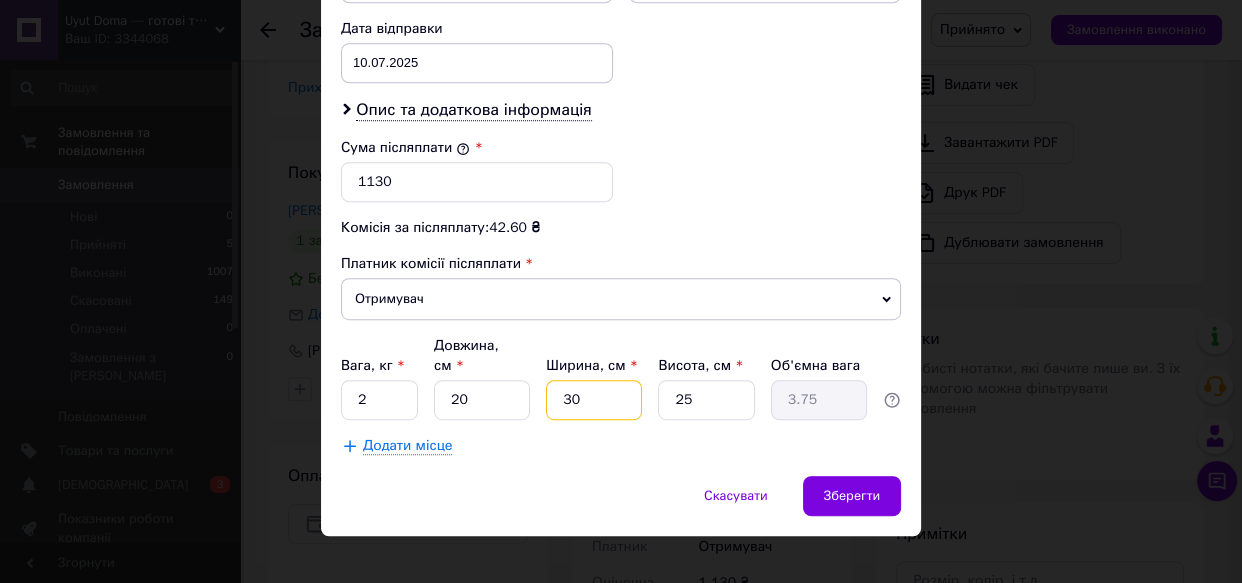 type on "30" 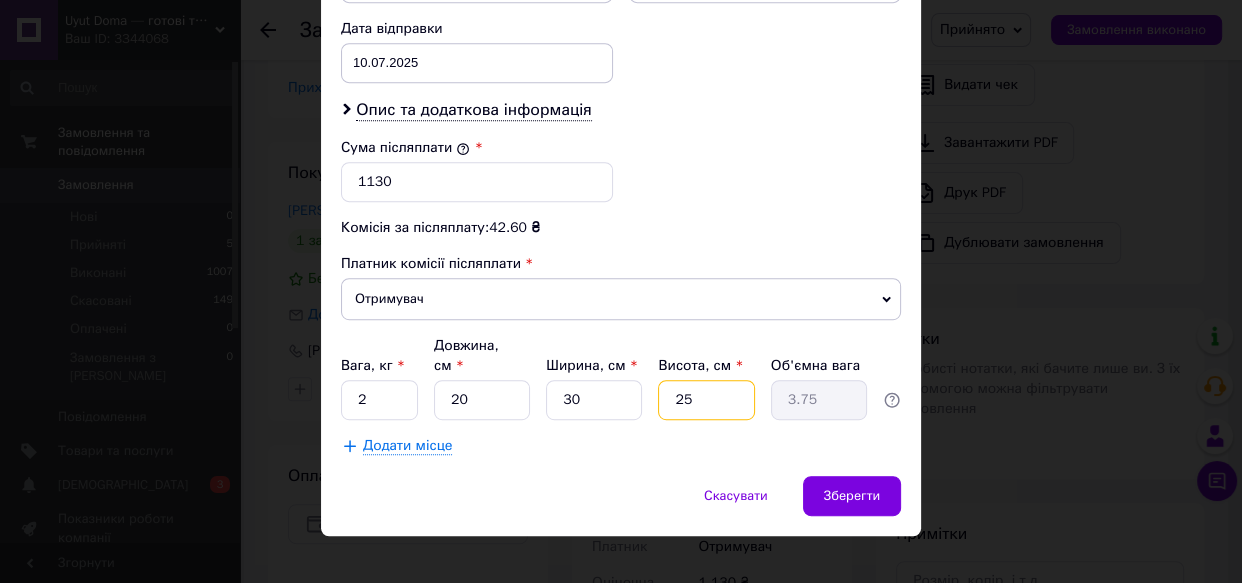 click on "25" at bounding box center [706, 400] 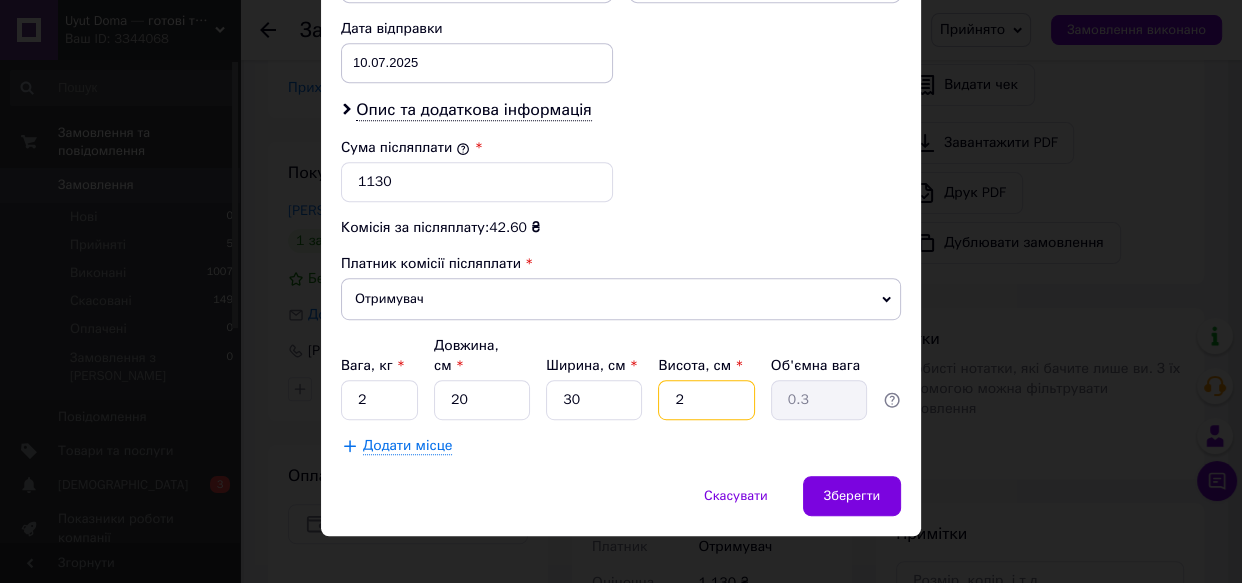 type 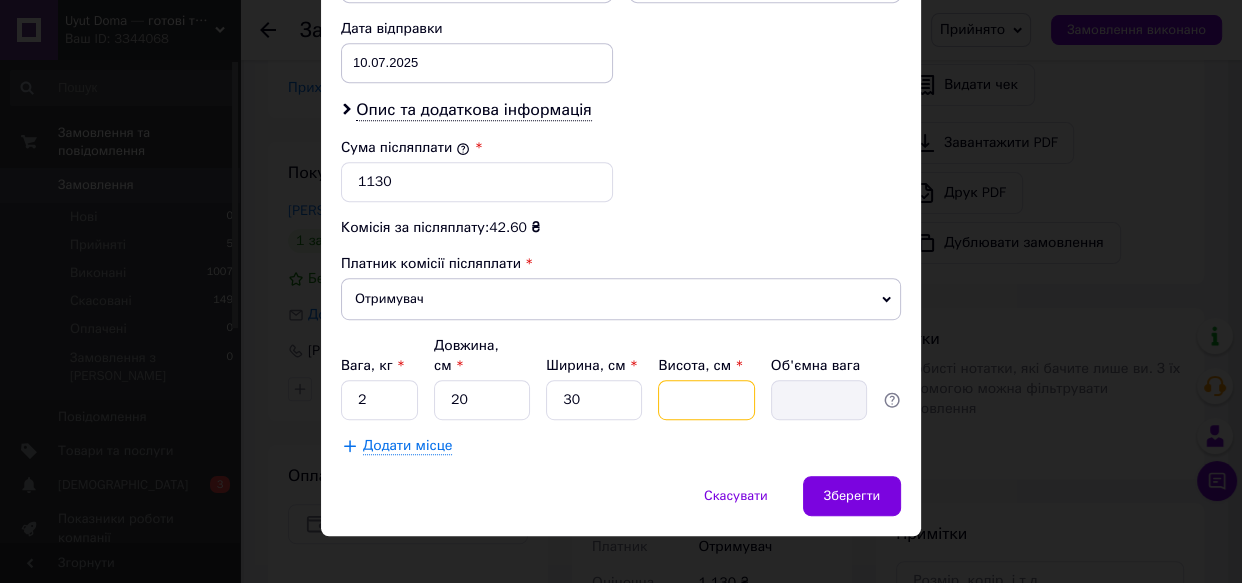 type on "1" 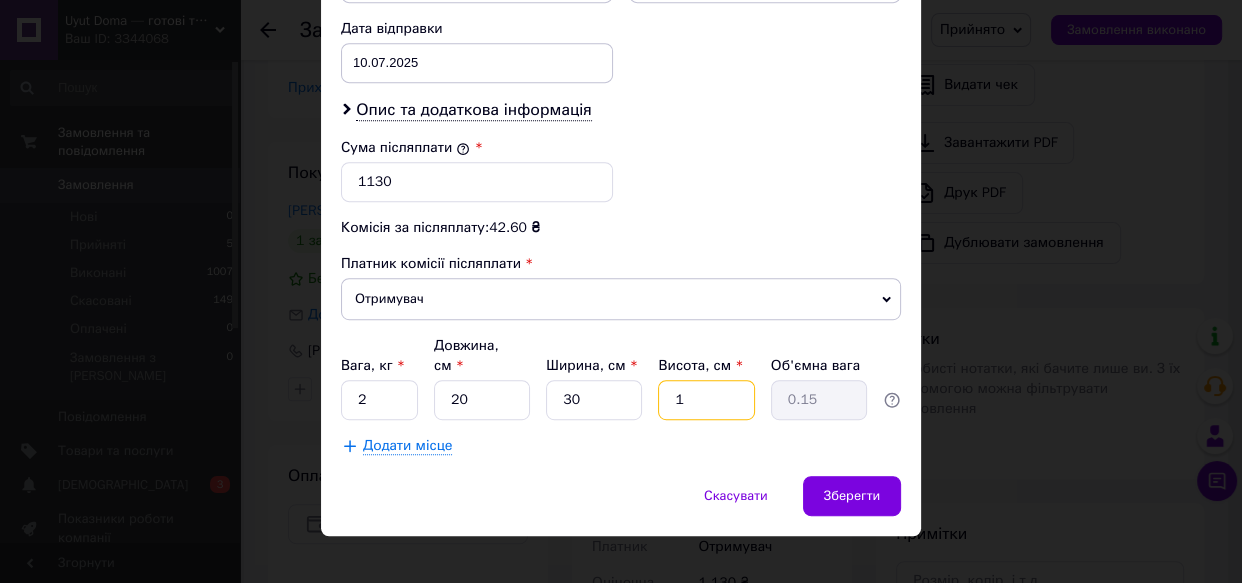 type on "10" 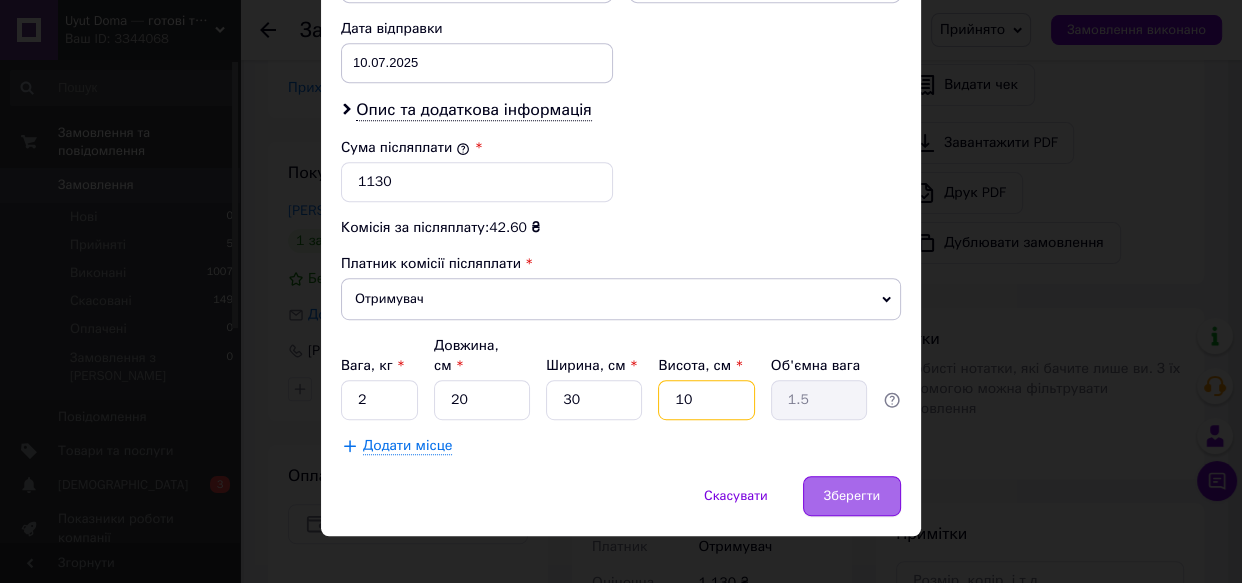 type on "10" 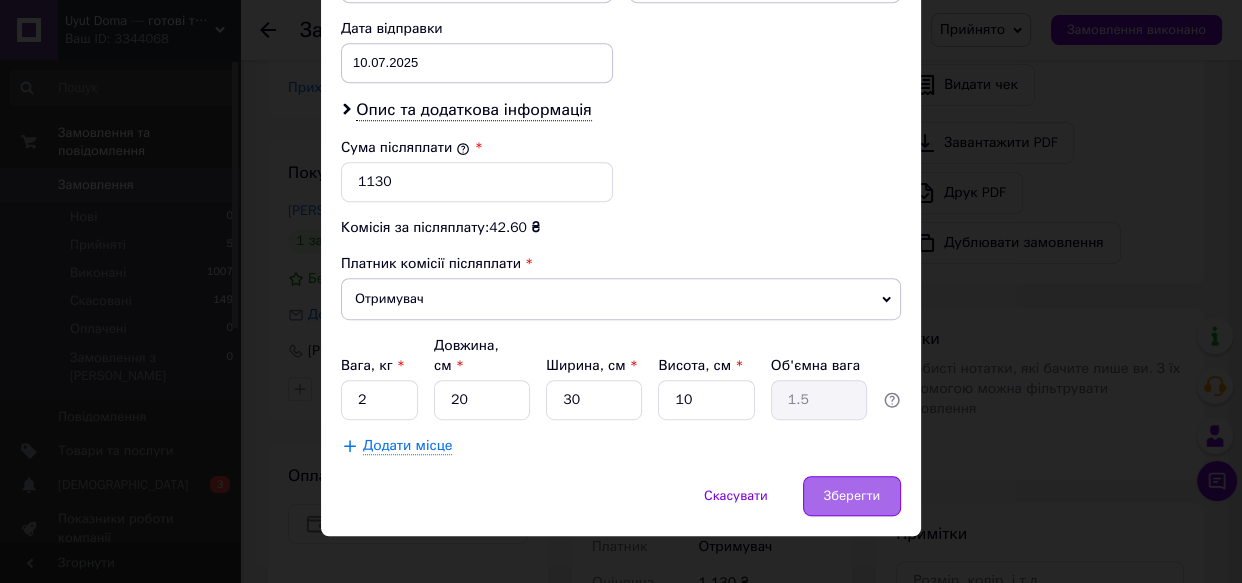 click on "Зберегти" at bounding box center [852, 496] 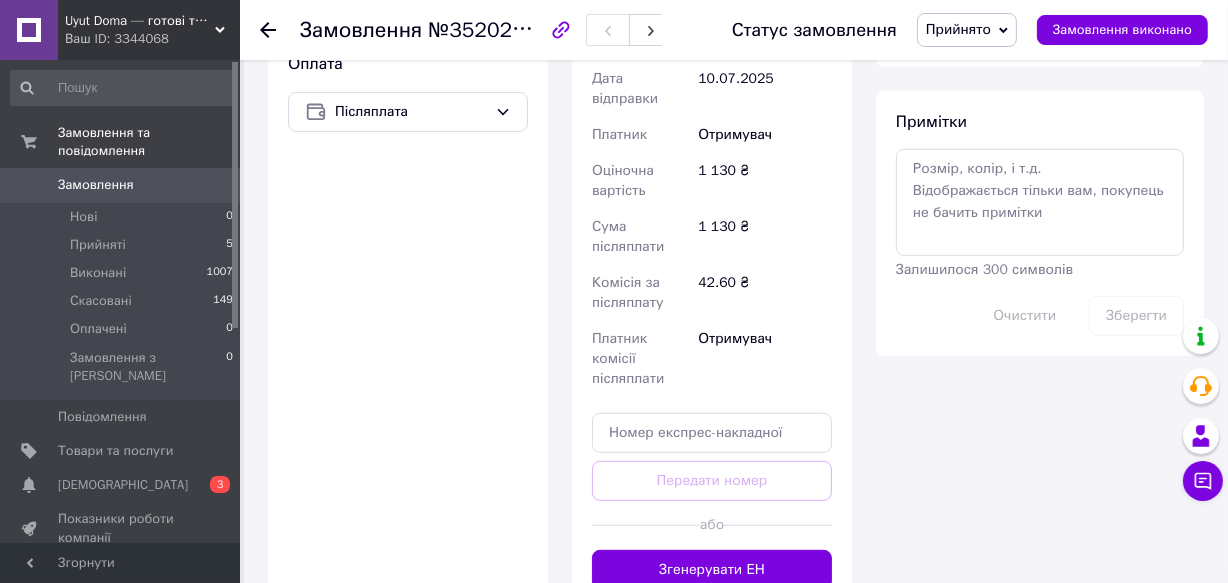 scroll, scrollTop: 1000, scrollLeft: 0, axis: vertical 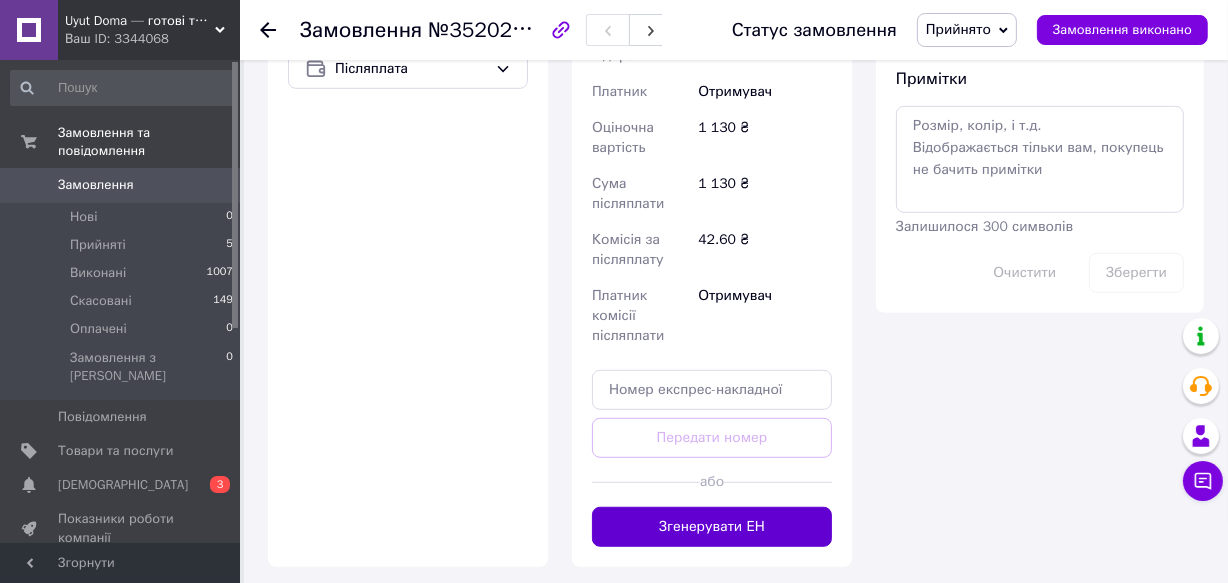 click on "Згенерувати ЕН" at bounding box center [712, 527] 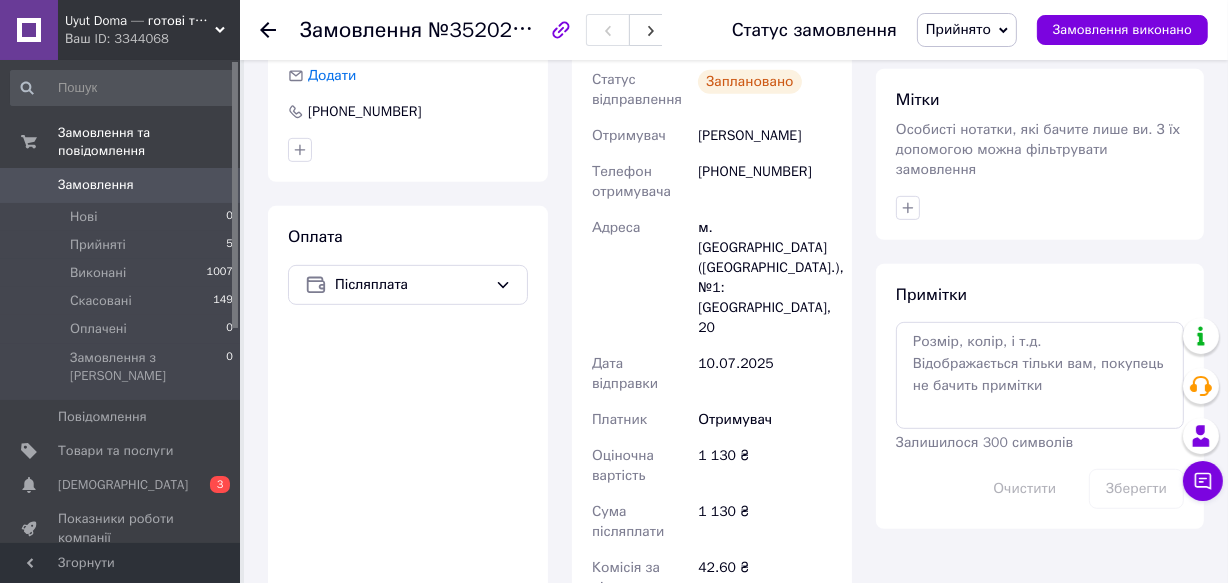 scroll, scrollTop: 636, scrollLeft: 0, axis: vertical 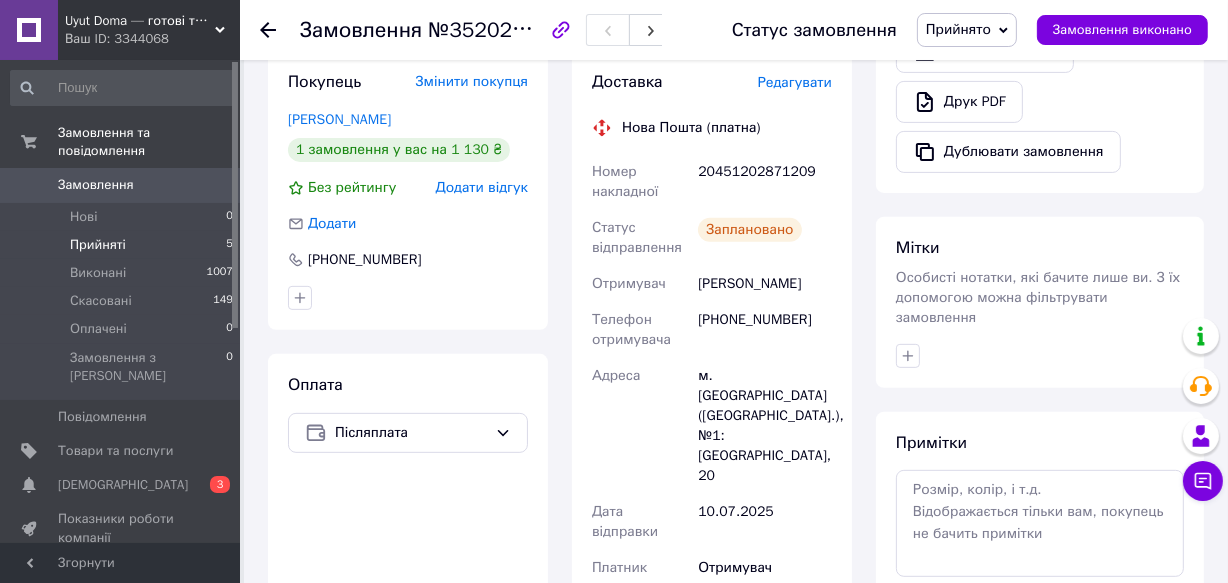 click on "Прийняті" at bounding box center [98, 245] 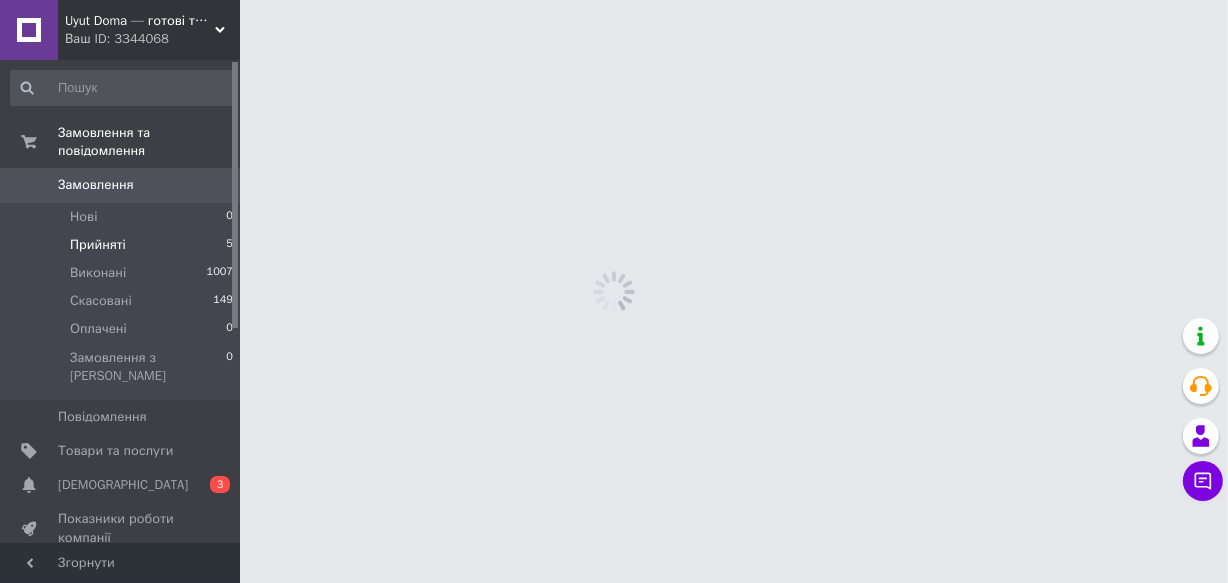 scroll, scrollTop: 0, scrollLeft: 0, axis: both 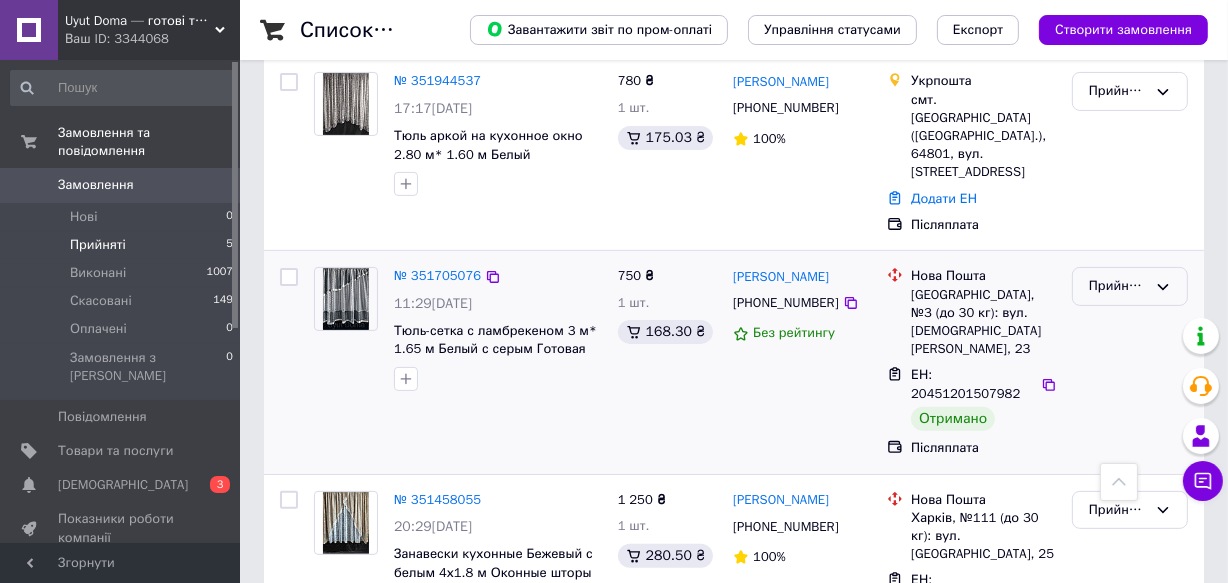 click 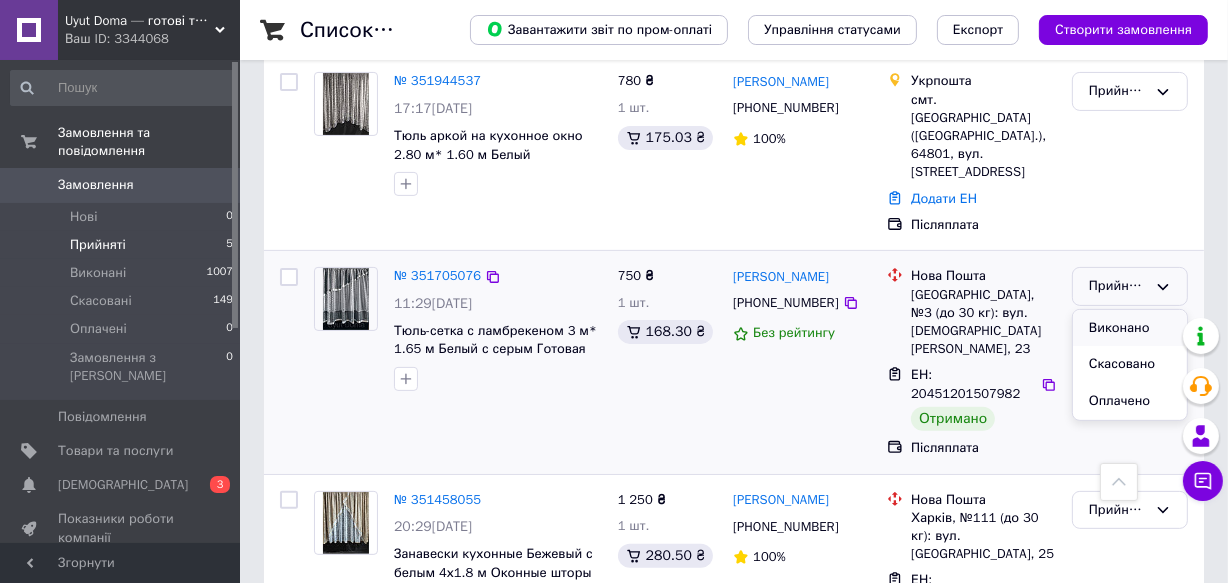 click on "Виконано" at bounding box center [1130, 328] 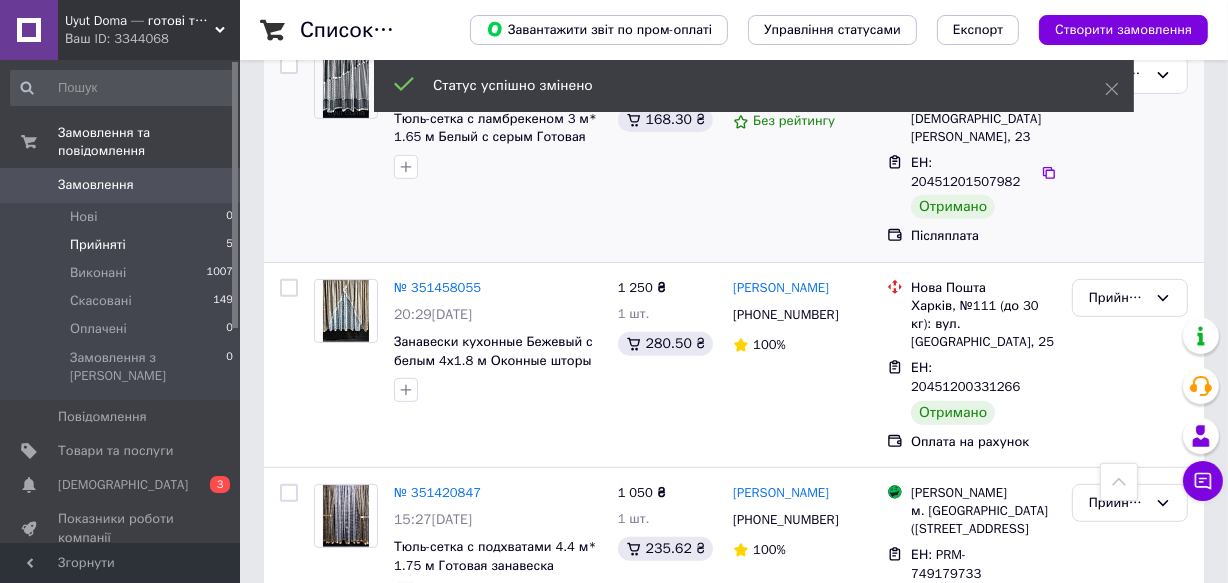 scroll, scrollTop: 667, scrollLeft: 0, axis: vertical 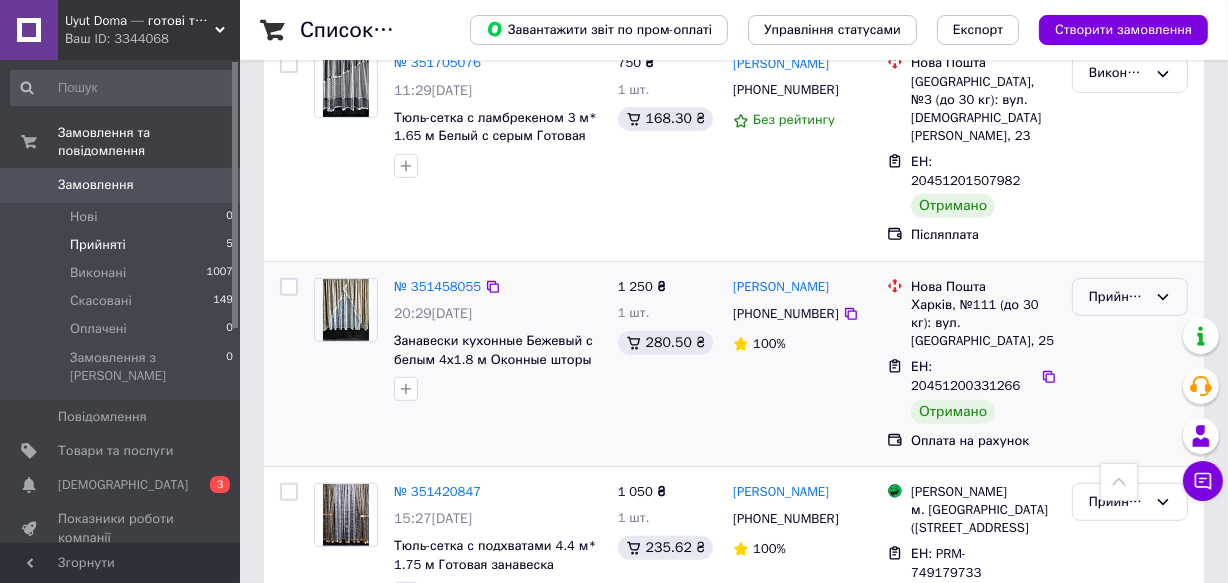 click 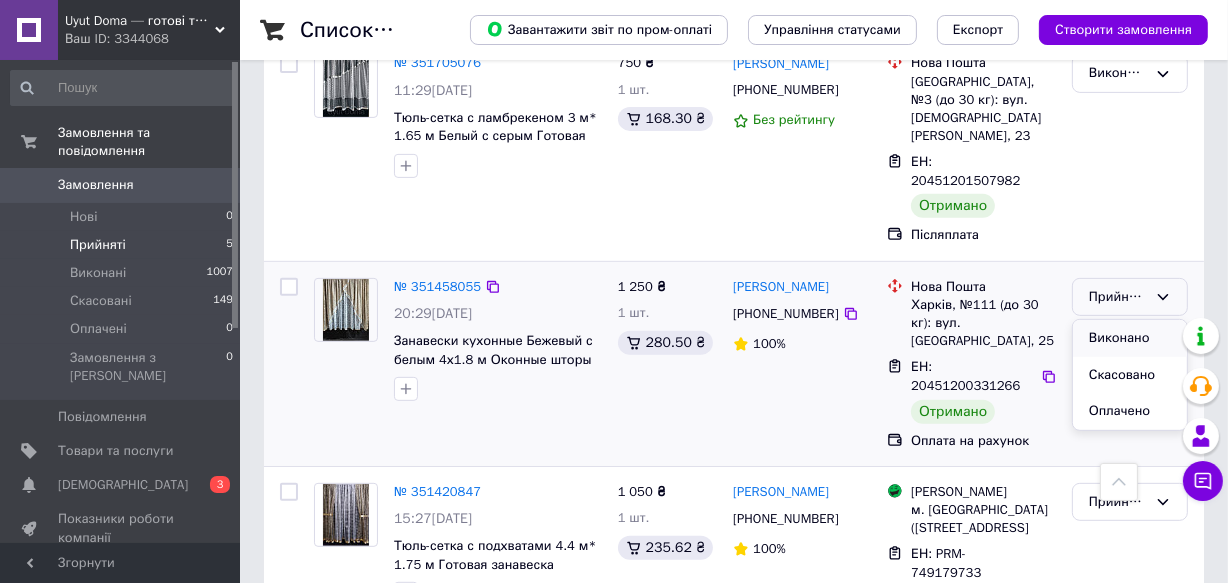 click on "Виконано" at bounding box center [1130, 338] 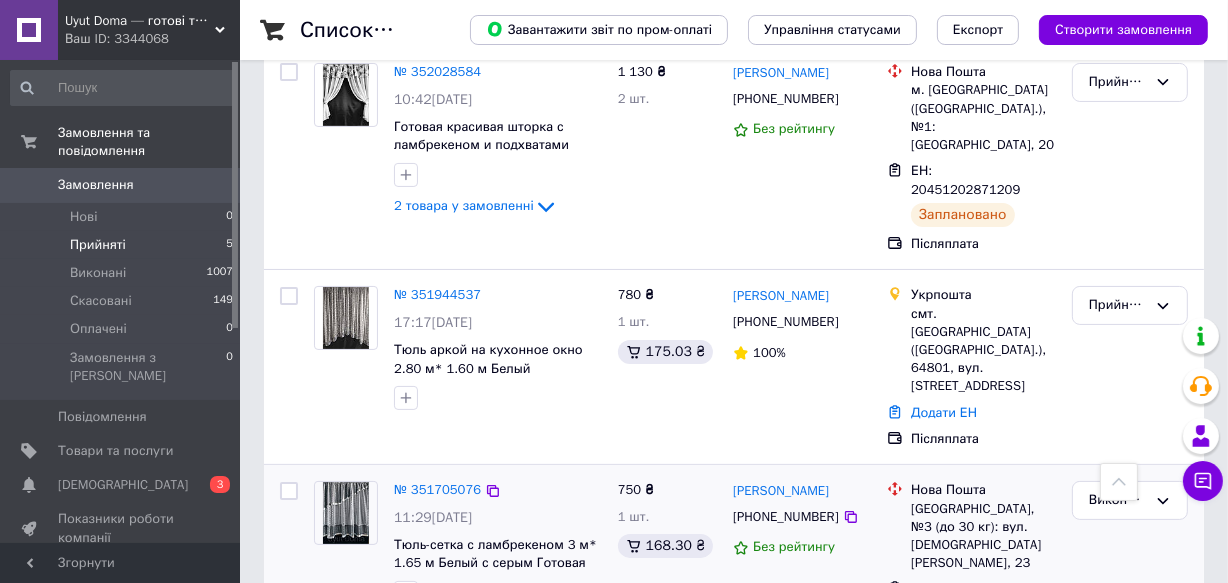 scroll, scrollTop: 212, scrollLeft: 0, axis: vertical 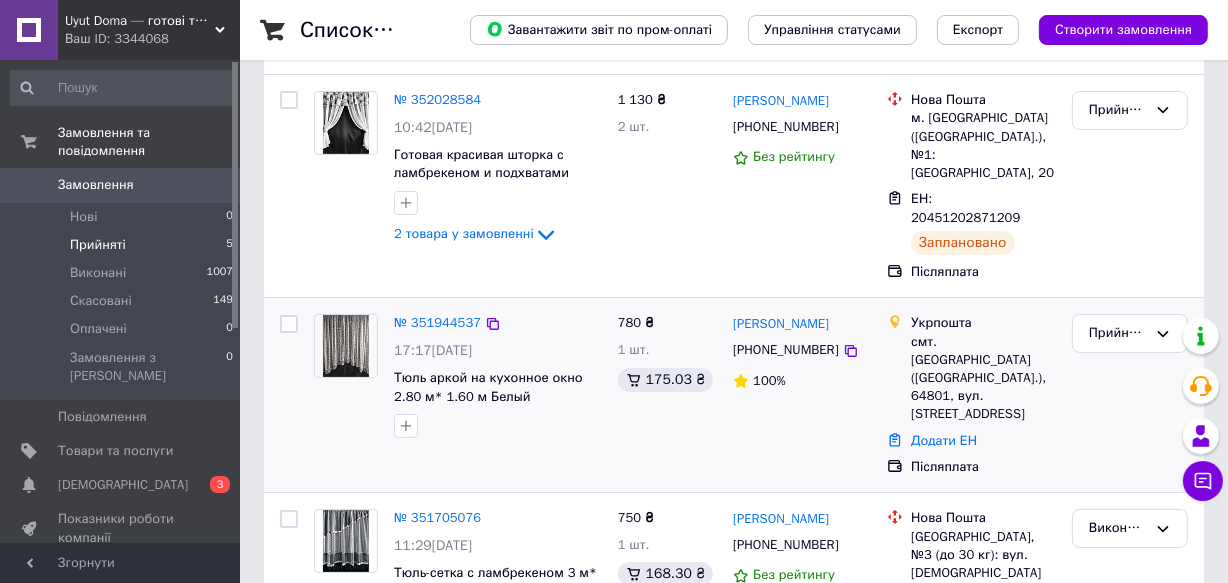 click at bounding box center [346, 346] 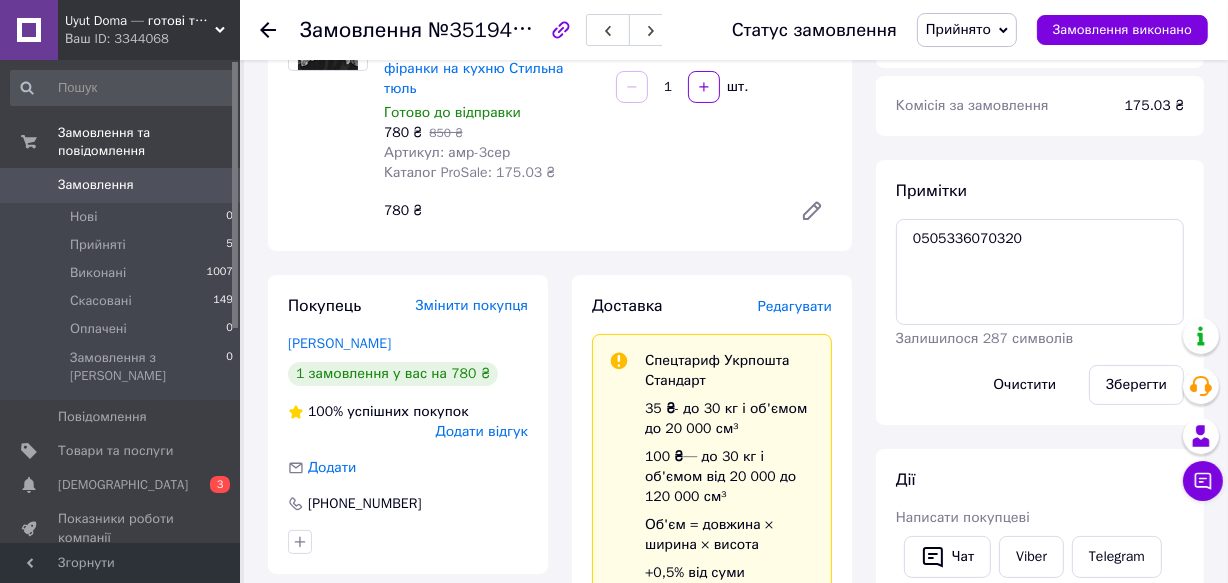 scroll, scrollTop: 272, scrollLeft: 0, axis: vertical 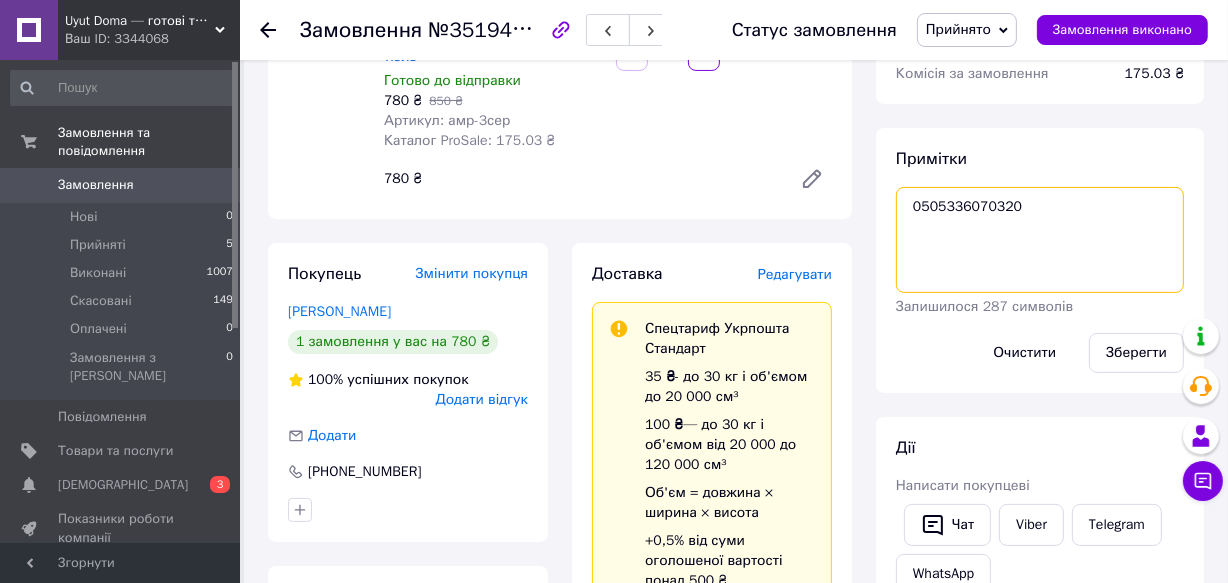drag, startPoint x: 911, startPoint y: 203, endPoint x: 1017, endPoint y: 201, distance: 106.01887 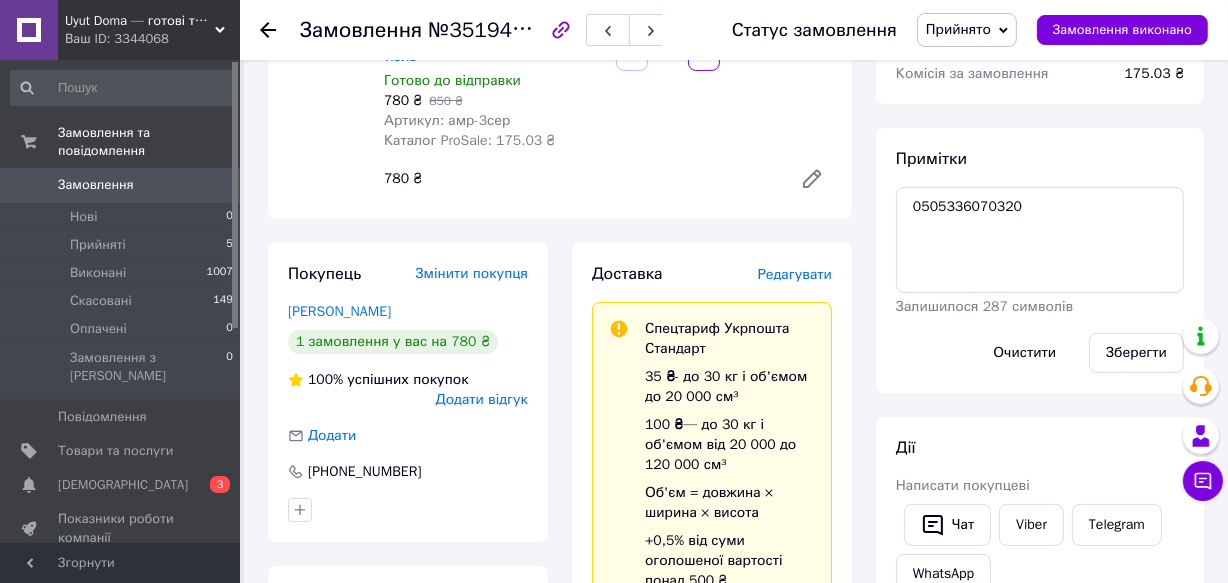 click on "Примітки 0505336070320 Залишилося 287 символів Очистити Зберегти" at bounding box center [1040, 260] 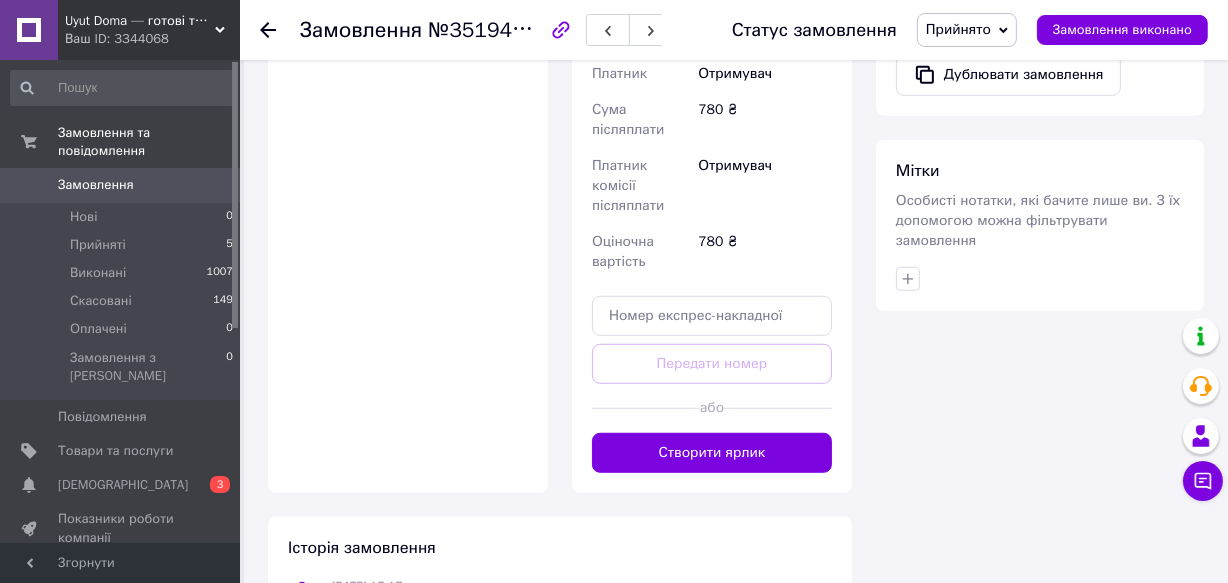 scroll, scrollTop: 1181, scrollLeft: 0, axis: vertical 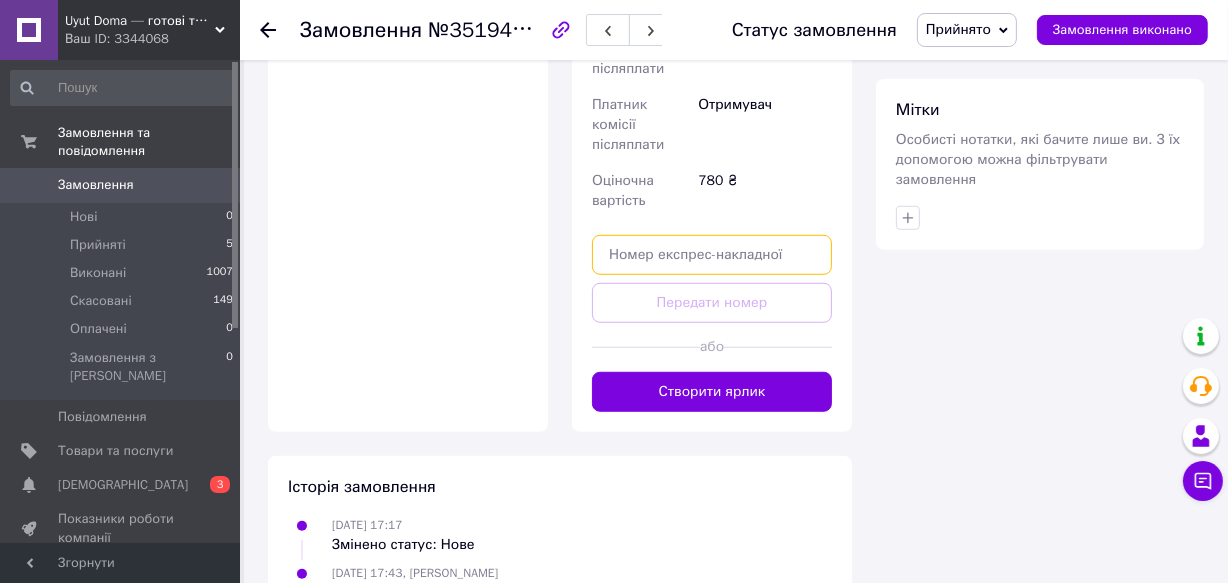 click at bounding box center (712, 255) 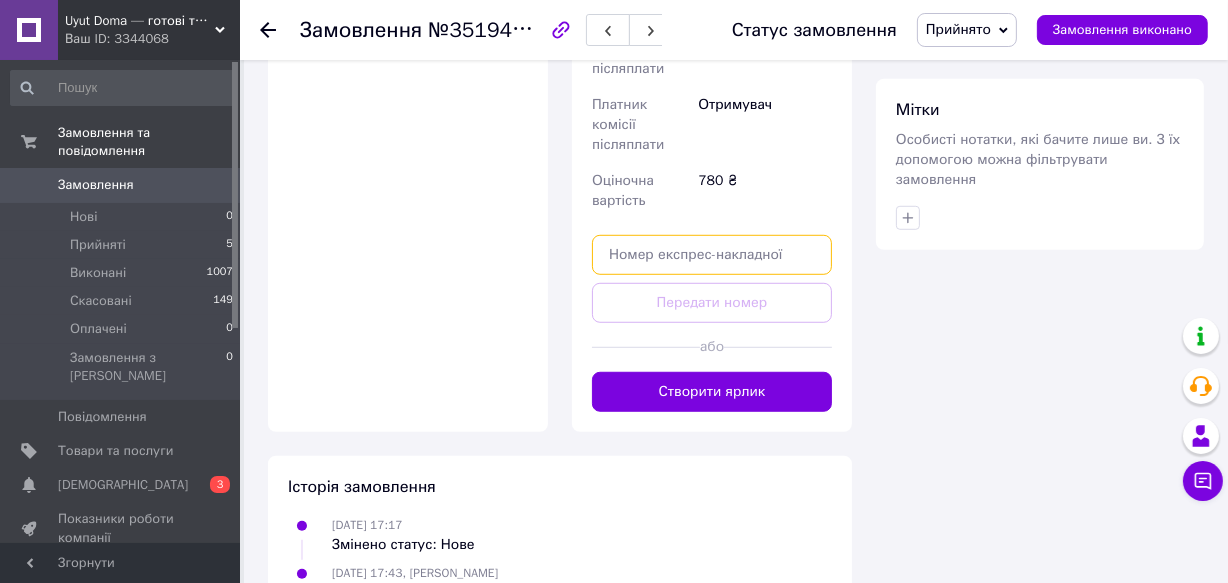 paste on "0505336070320" 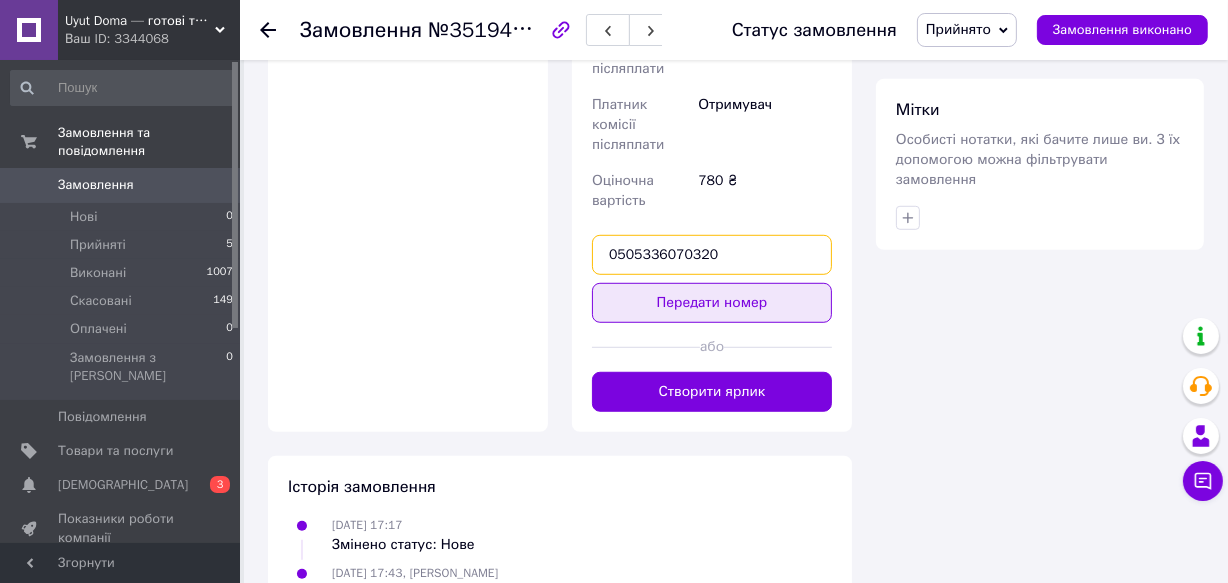 type on "0505336070320" 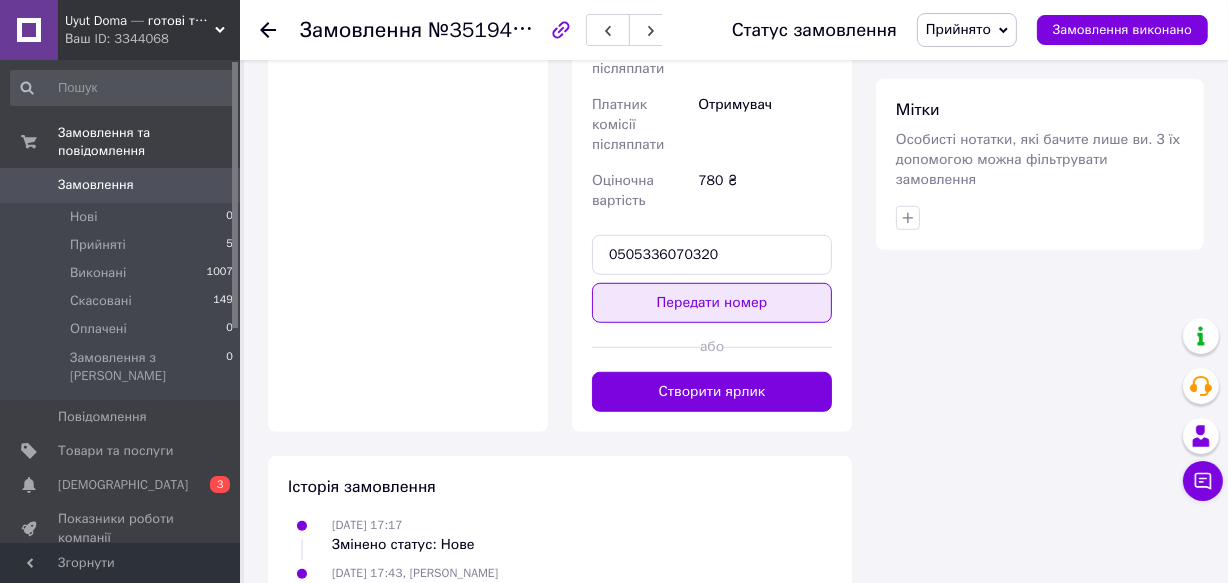 click on "Передати номер" at bounding box center (712, 303) 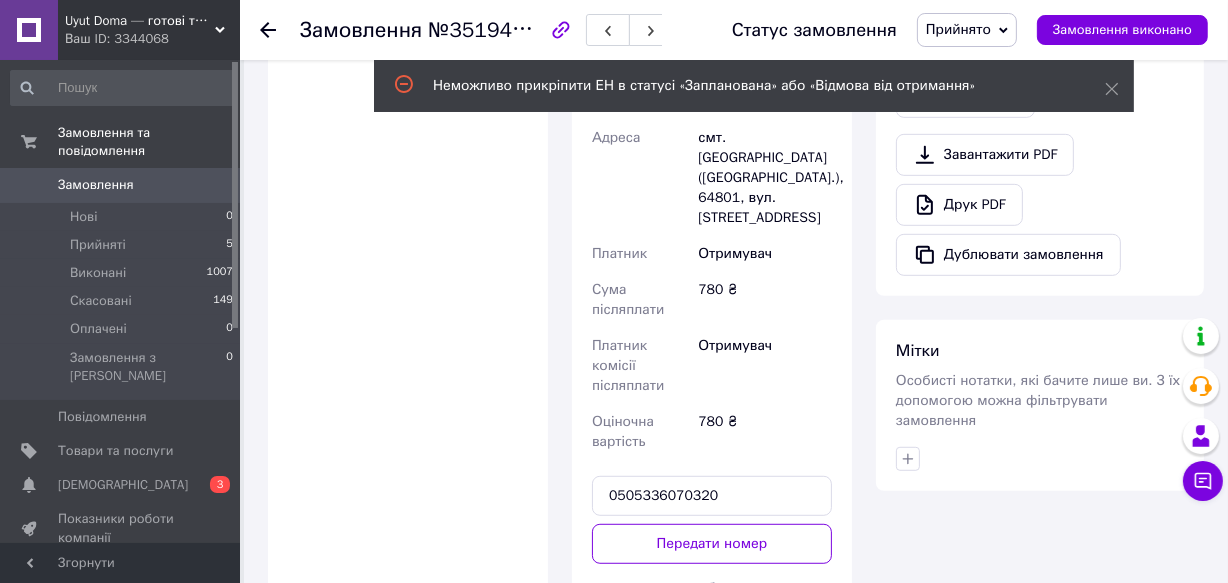 scroll, scrollTop: 909, scrollLeft: 0, axis: vertical 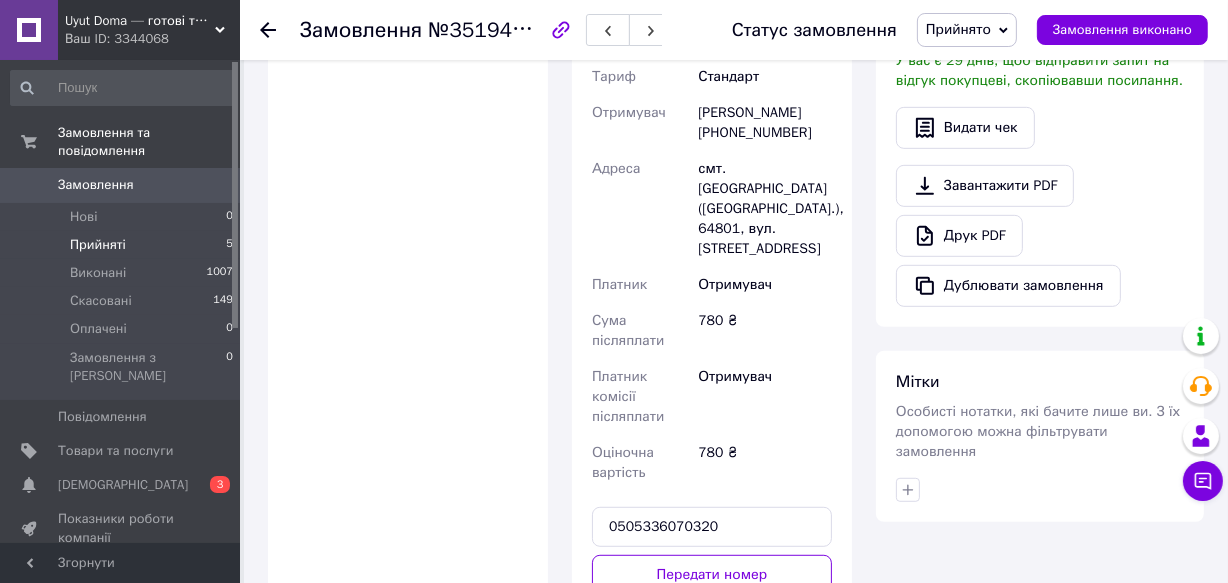 click on "Прийняті" at bounding box center (98, 245) 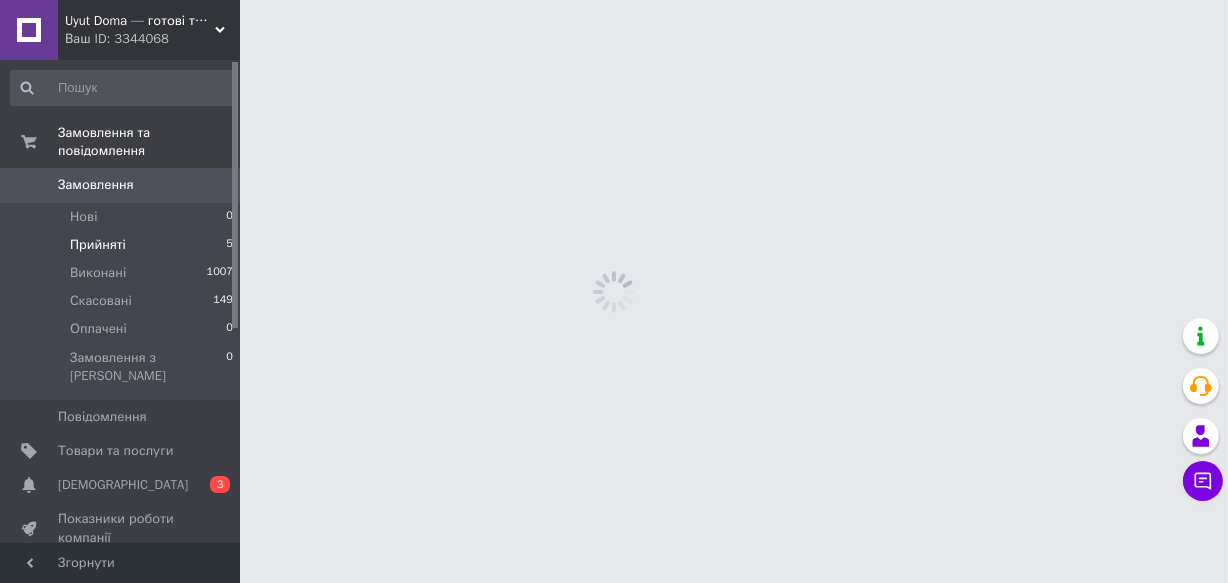 scroll, scrollTop: 0, scrollLeft: 0, axis: both 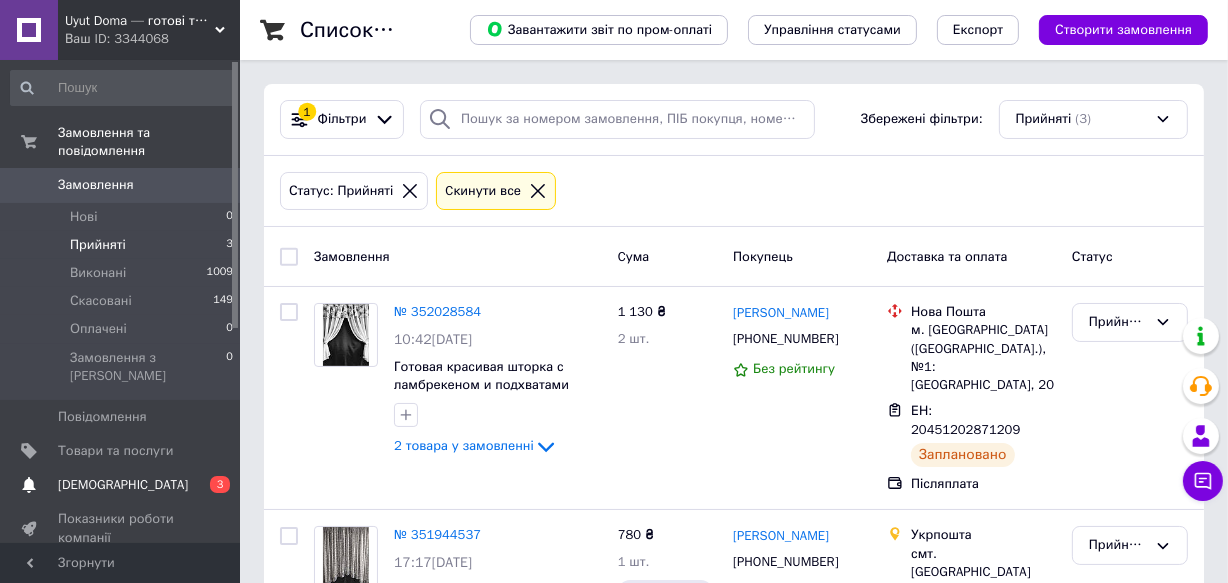 click on "[DEMOGRAPHIC_DATA]" at bounding box center [123, 485] 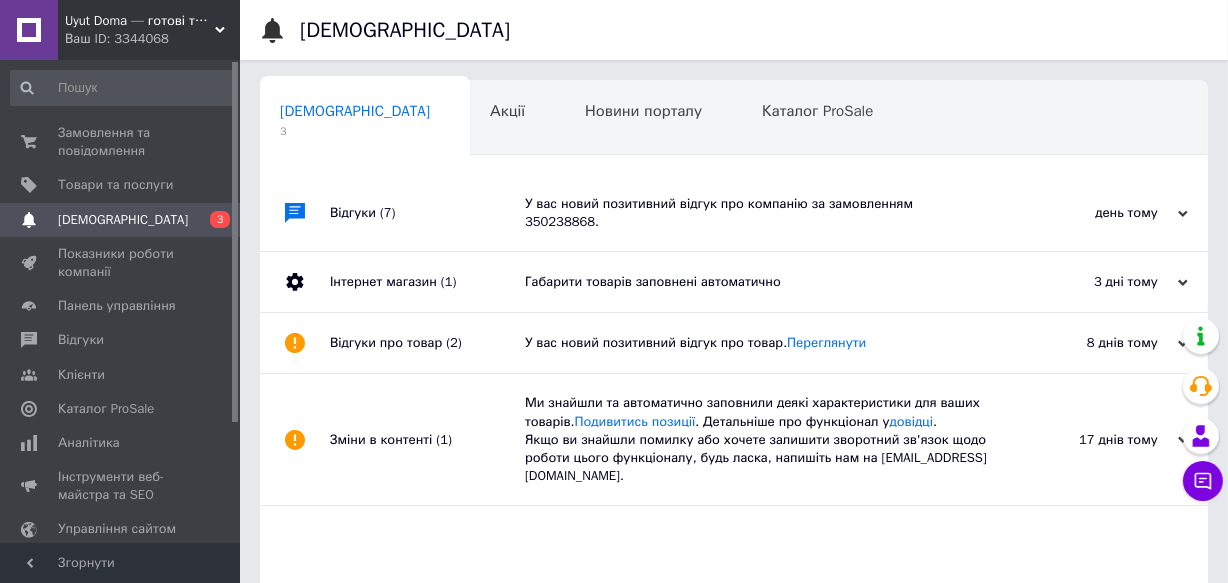 scroll, scrollTop: 0, scrollLeft: 2, axis: horizontal 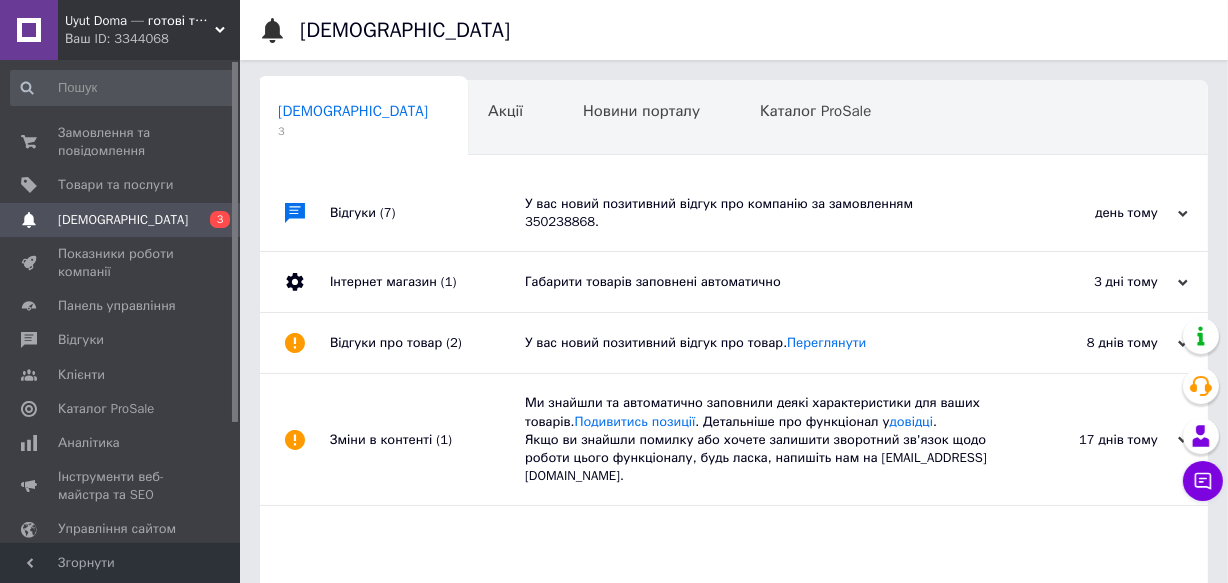 click on "У вас новий позитивний відгук про компанію за замовленням 350238868." at bounding box center (756, 213) 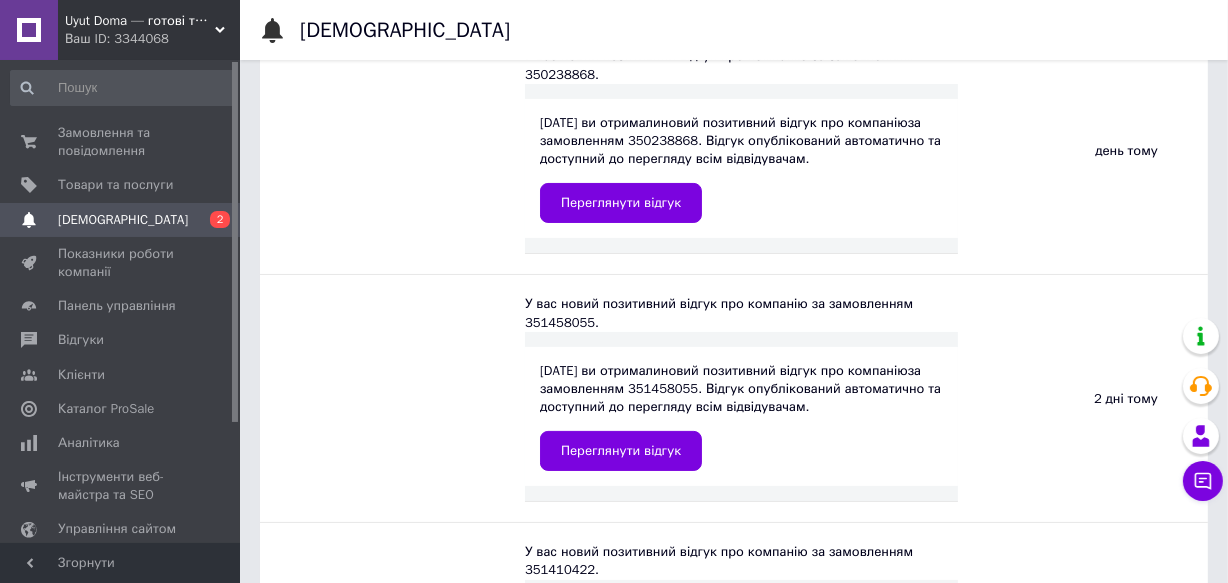 scroll, scrollTop: 181, scrollLeft: 0, axis: vertical 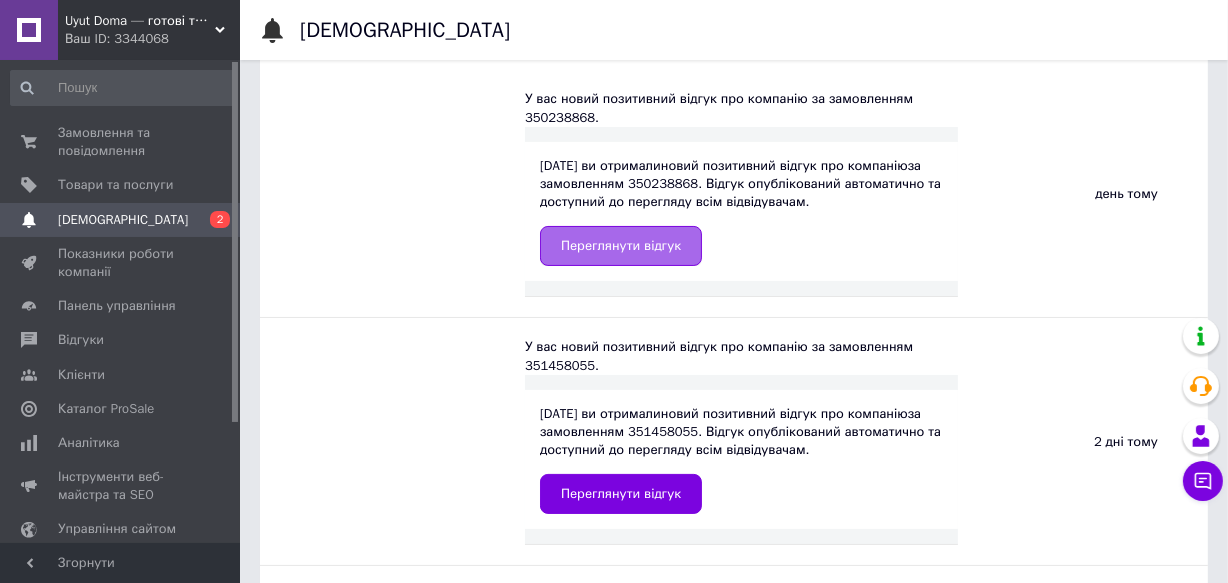 click on "Переглянути відгук" at bounding box center (621, 246) 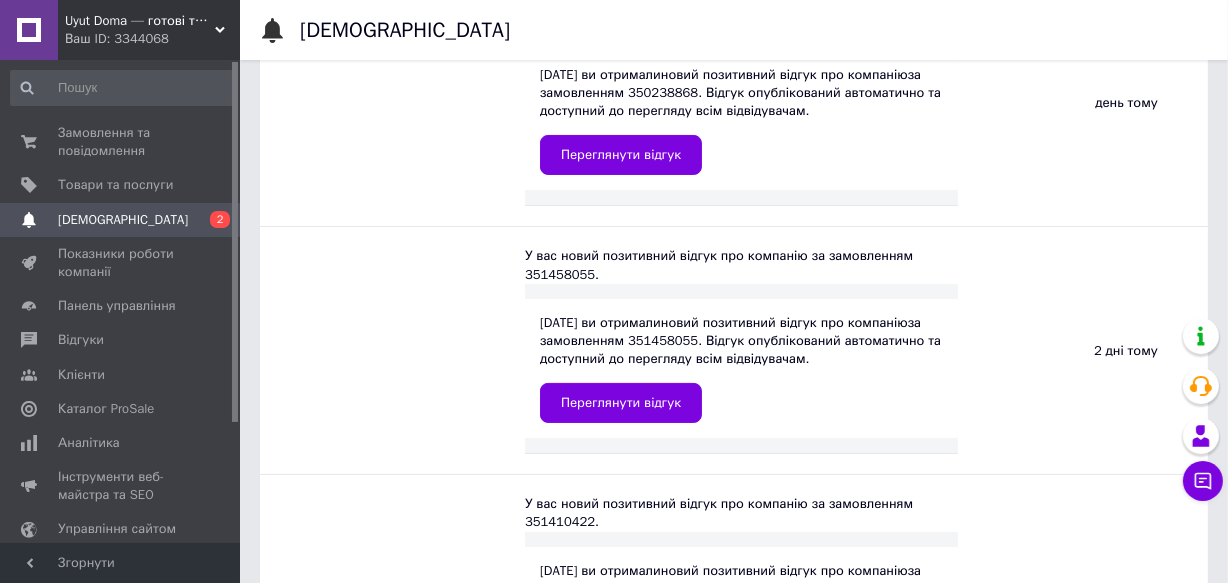 scroll, scrollTop: 363, scrollLeft: 0, axis: vertical 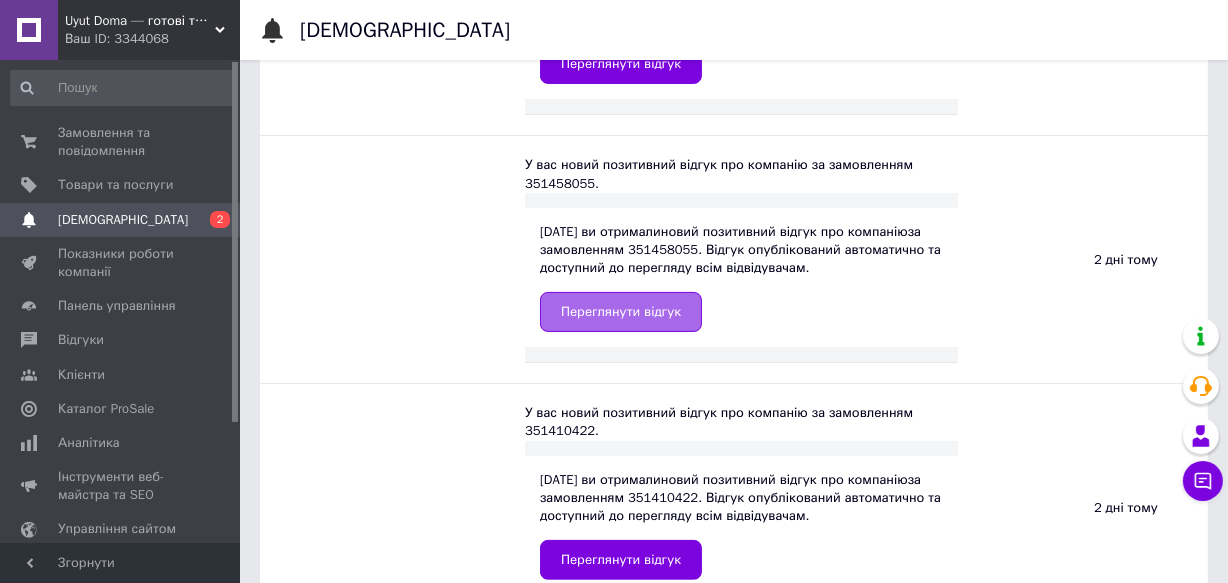 click on "Переглянути відгук" at bounding box center [621, 312] 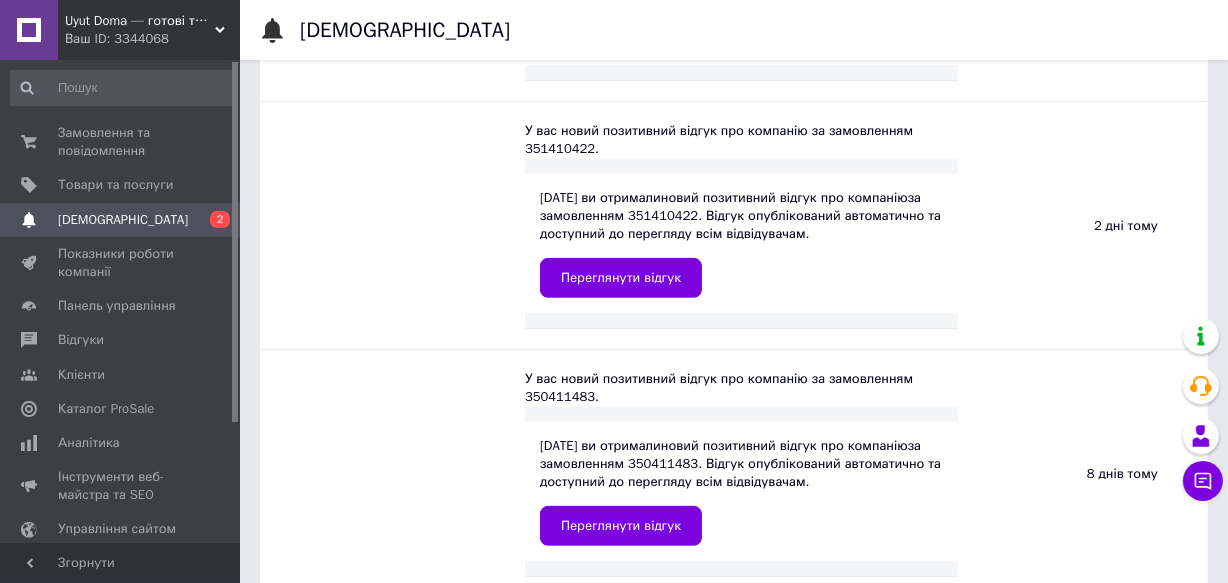 scroll, scrollTop: 727, scrollLeft: 0, axis: vertical 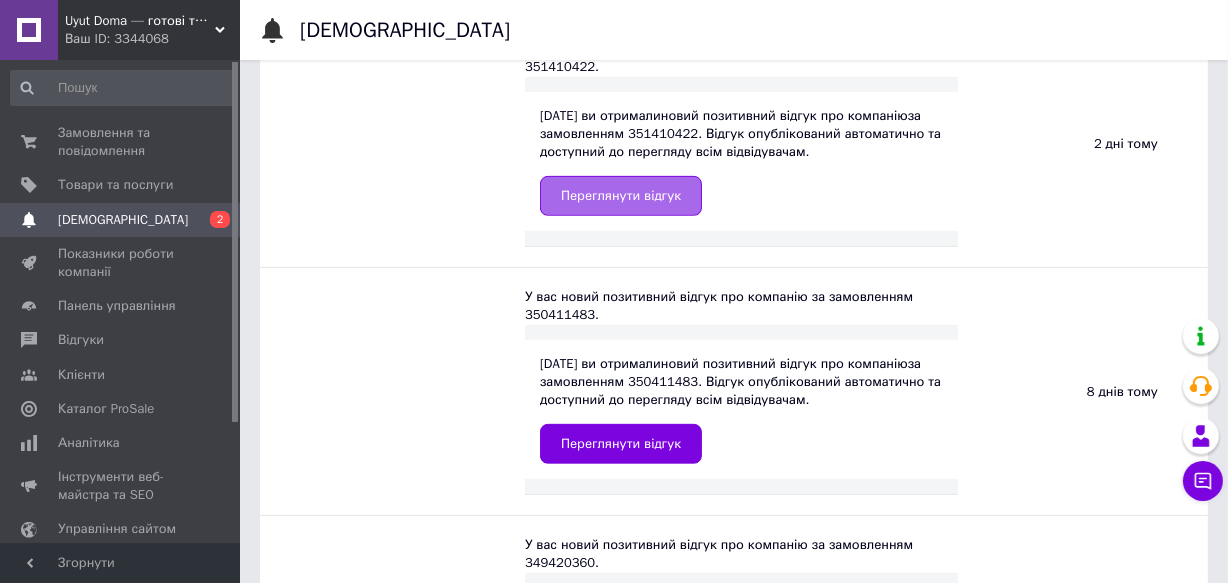 click on "Переглянути відгук" at bounding box center (621, 196) 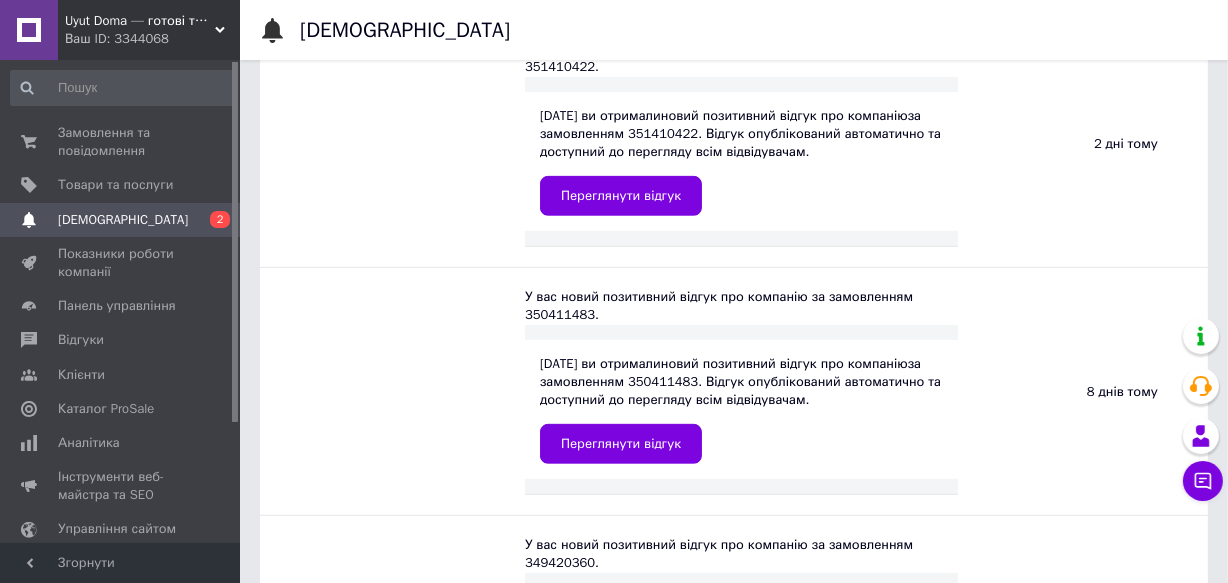 scroll, scrollTop: 363, scrollLeft: 0, axis: vertical 